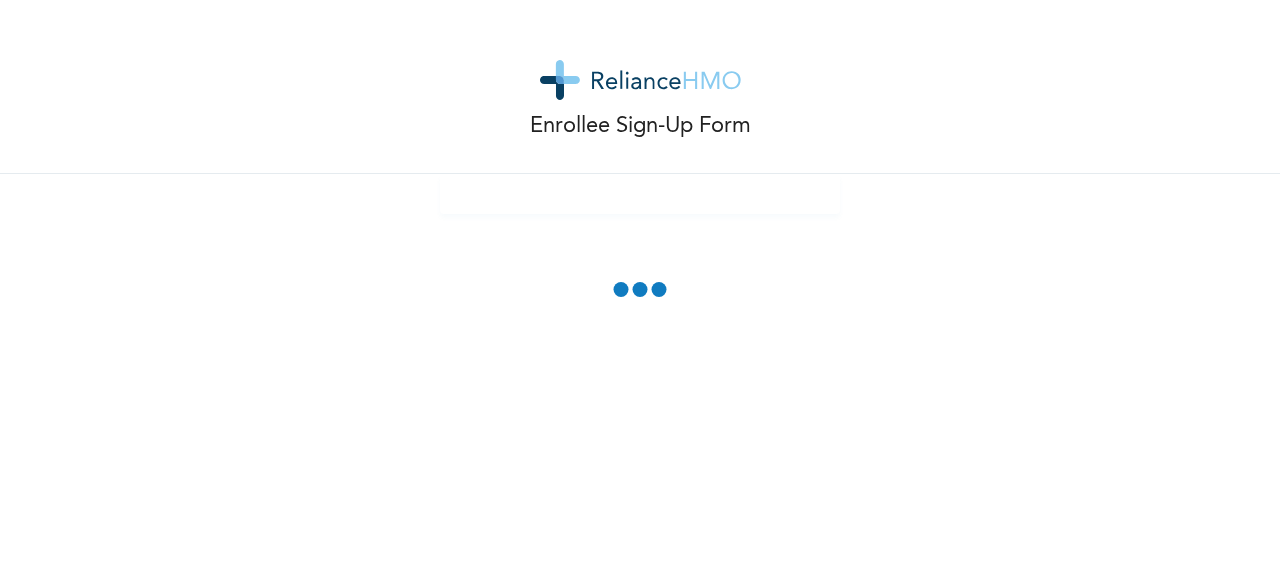 scroll, scrollTop: 0, scrollLeft: 0, axis: both 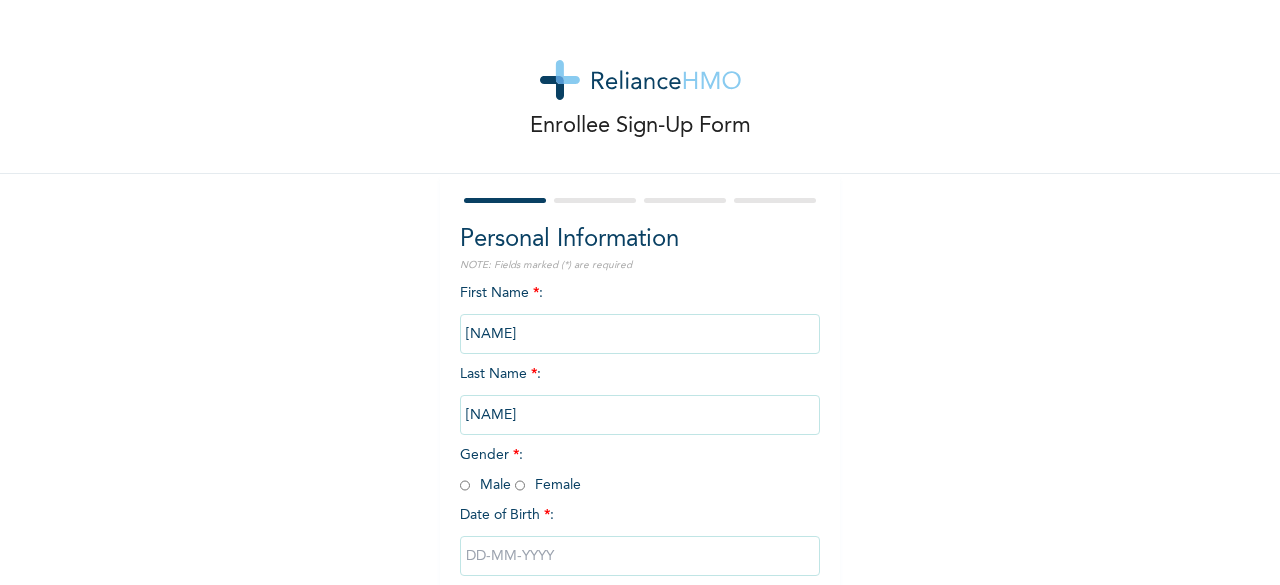 click on "Enrollee Sign-Up Form Personal Information NOTE: Fields marked (*) are required First Name   * : [NAME] Last Name   * : [NAME] Gender   * : Male   Female Date of Birth   * : [DATE]  / 4 Next" at bounding box center [640, 344] 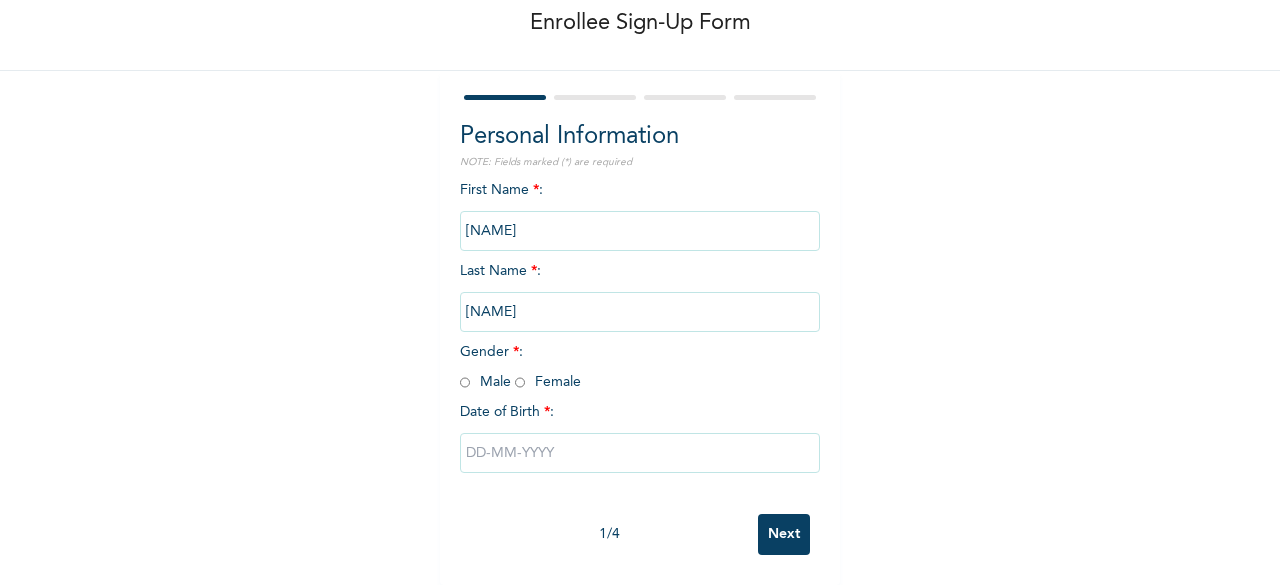 scroll, scrollTop: 120, scrollLeft: 0, axis: vertical 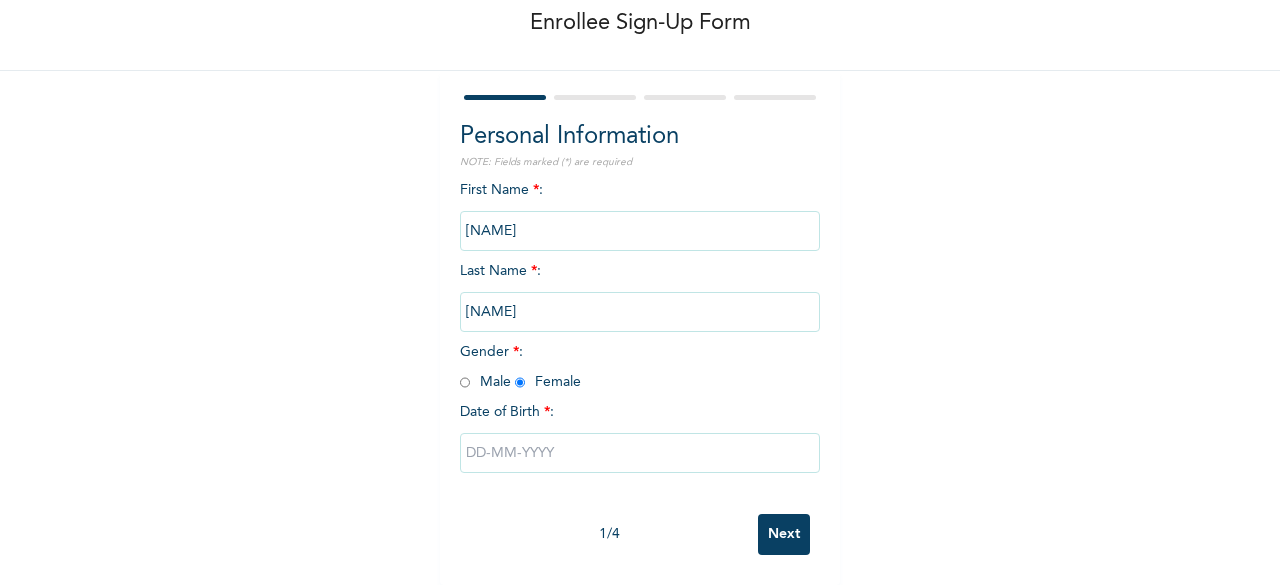 radio on "true" 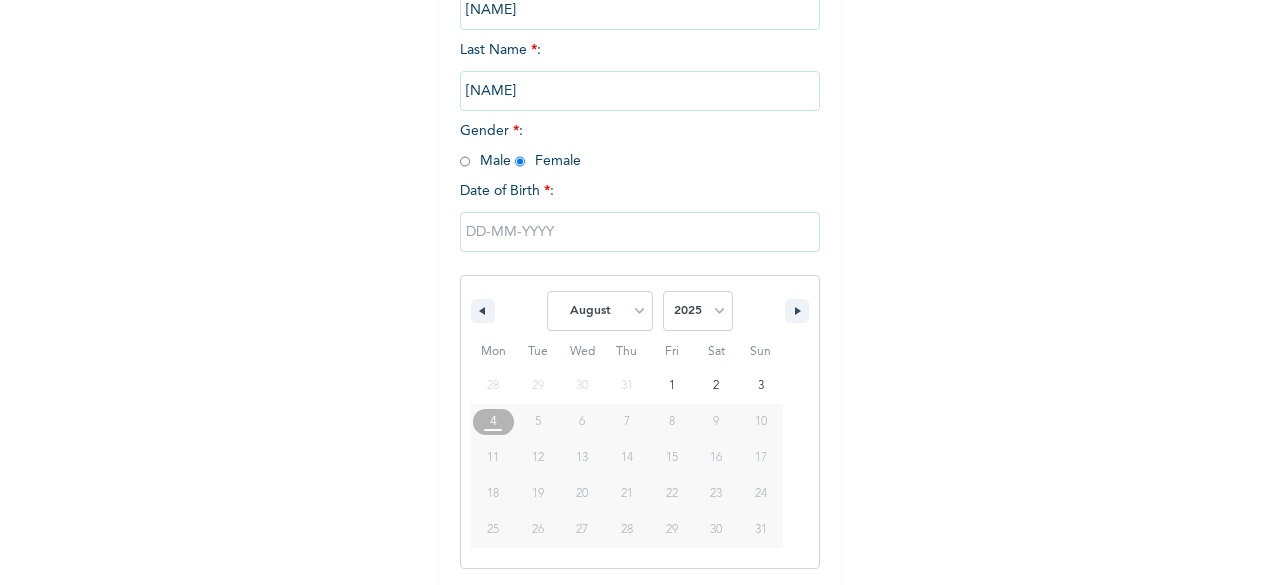 scroll, scrollTop: 325, scrollLeft: 0, axis: vertical 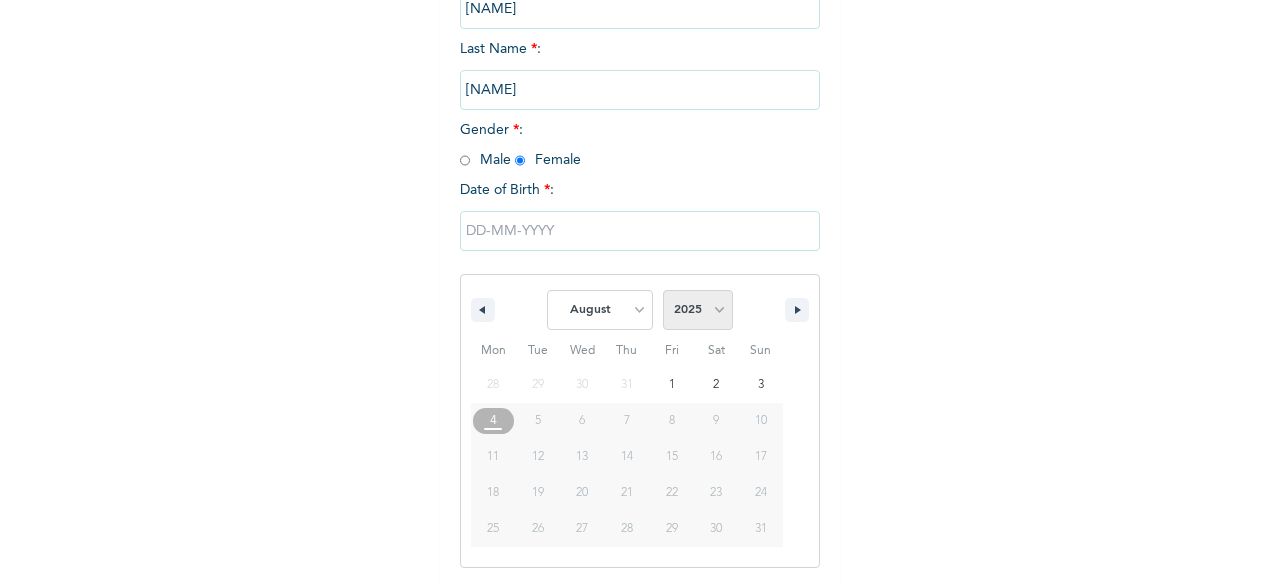 click on "2025 2024 2023 2022 2021 2020 2019 2018 2017 2016 2015 2014 2013 2012 2011 2010 2009 2008 2007 2006 2005 2004 2003 2002 2001 2000 1999 1998 1997 1996 1995 1994 1993 1992 1991 1990 1989 1988 1987 1986 1985 1984 1983 1982 1981 1980 1979 1978 1977 1976 1975 1974 1973 1972 1971 1970 1969 1968 1967 1966 1965 1964 1963 1962 1961 1960" at bounding box center (698, 310) 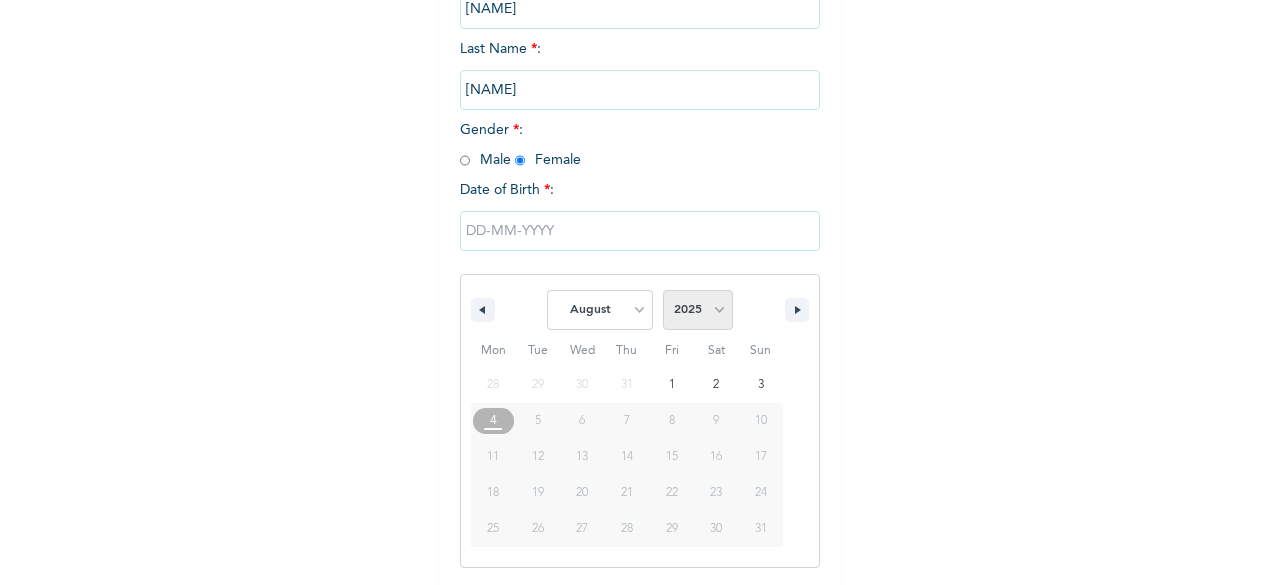 select on "2000" 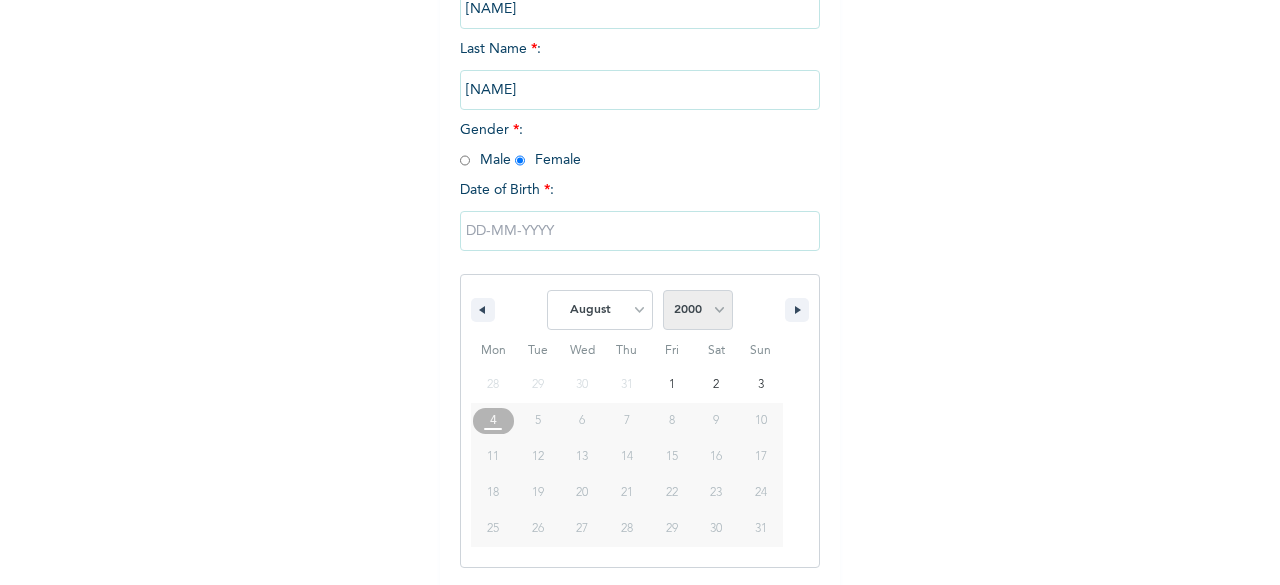 click on "2025 2024 2023 2022 2021 2020 2019 2018 2017 2016 2015 2014 2013 2012 2011 2010 2009 2008 2007 2006 2005 2004 2003 2002 2001 2000 1999 1998 1997 1996 1995 1994 1993 1992 1991 1990 1989 1988 1987 1986 1985 1984 1983 1982 1981 1980 1979 1978 1977 1976 1975 1974 1973 1972 1971 1970 1969 1968 1967 1966 1965 1964 1963 1962 1961 1960" at bounding box center [698, 310] 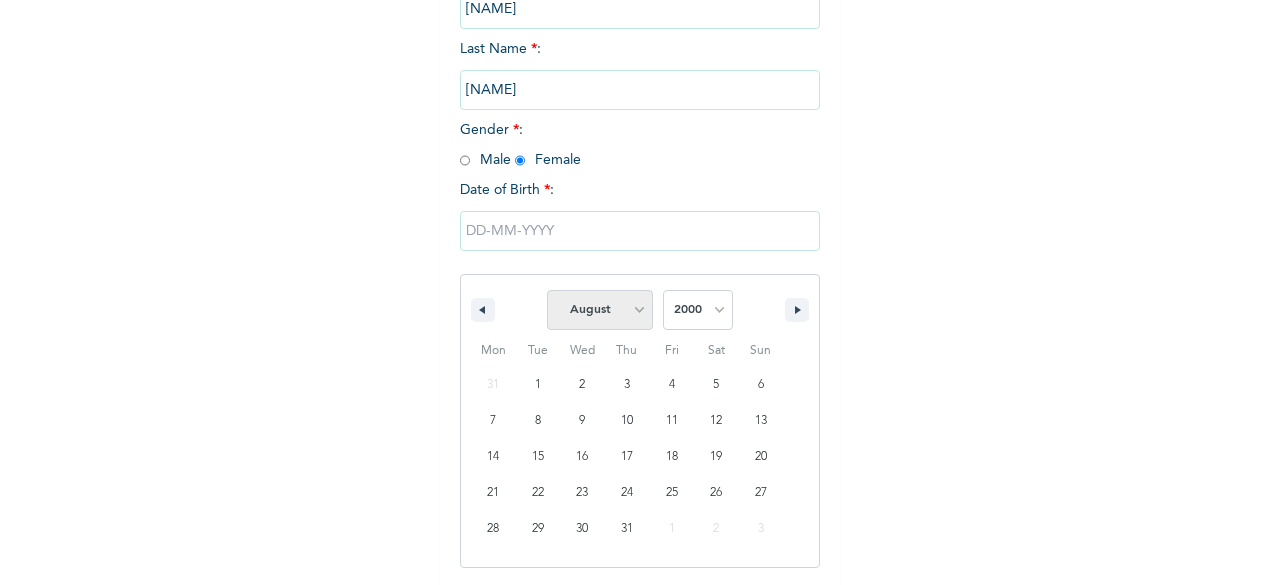click on "January February March April May June July August September October November December" at bounding box center [600, 310] 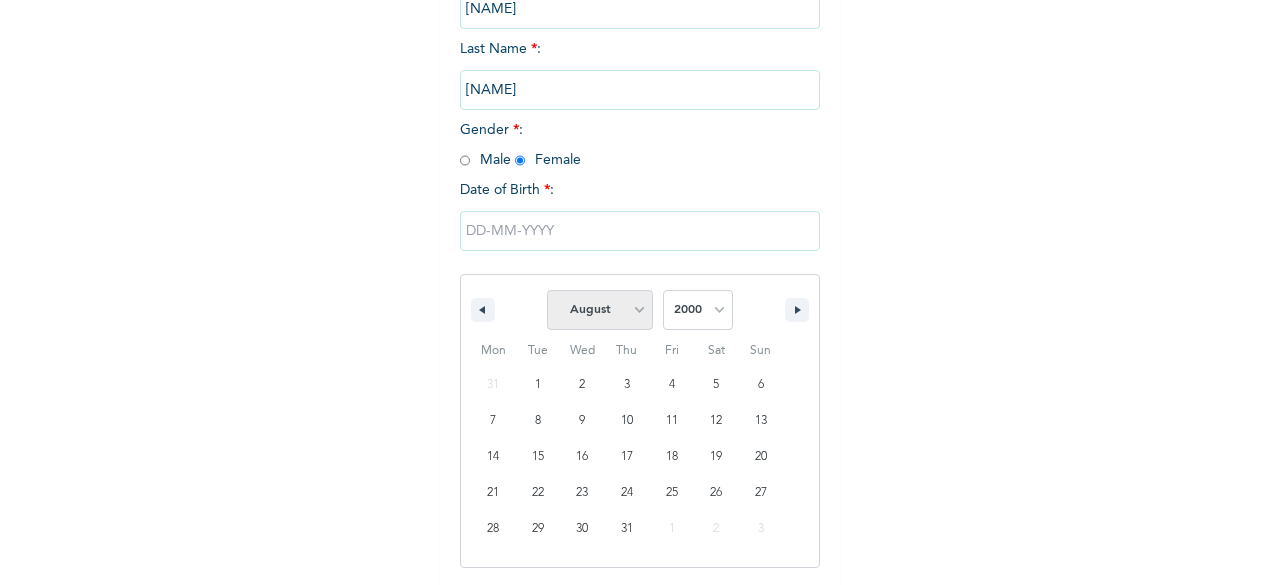 select on "4" 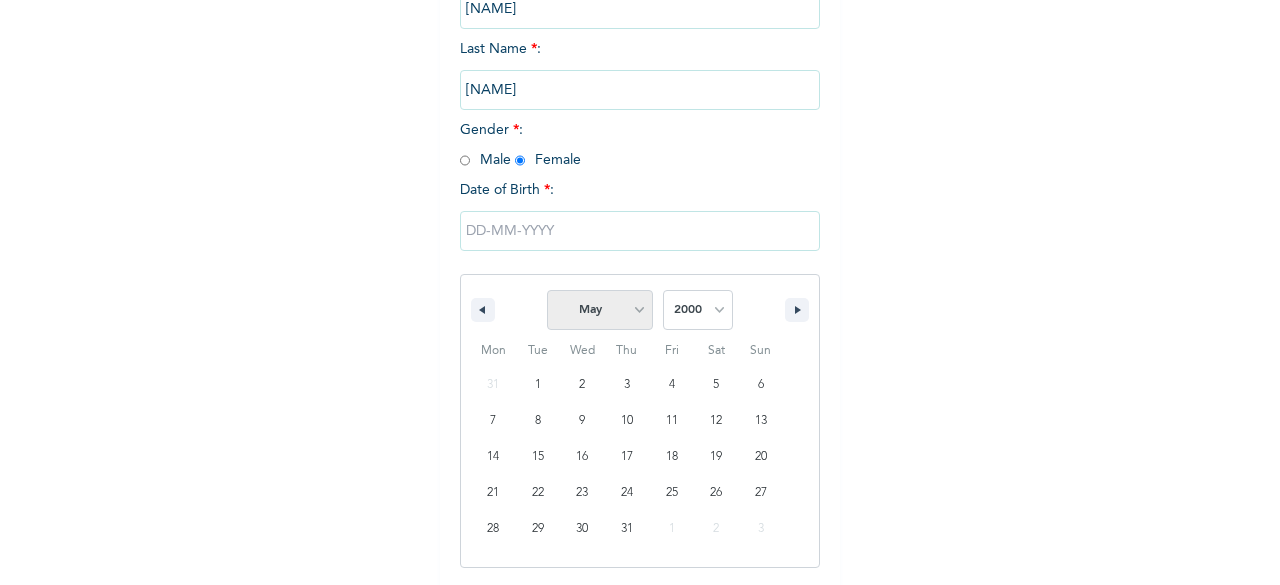 click on "January February March April May June July August September October November December" at bounding box center [600, 310] 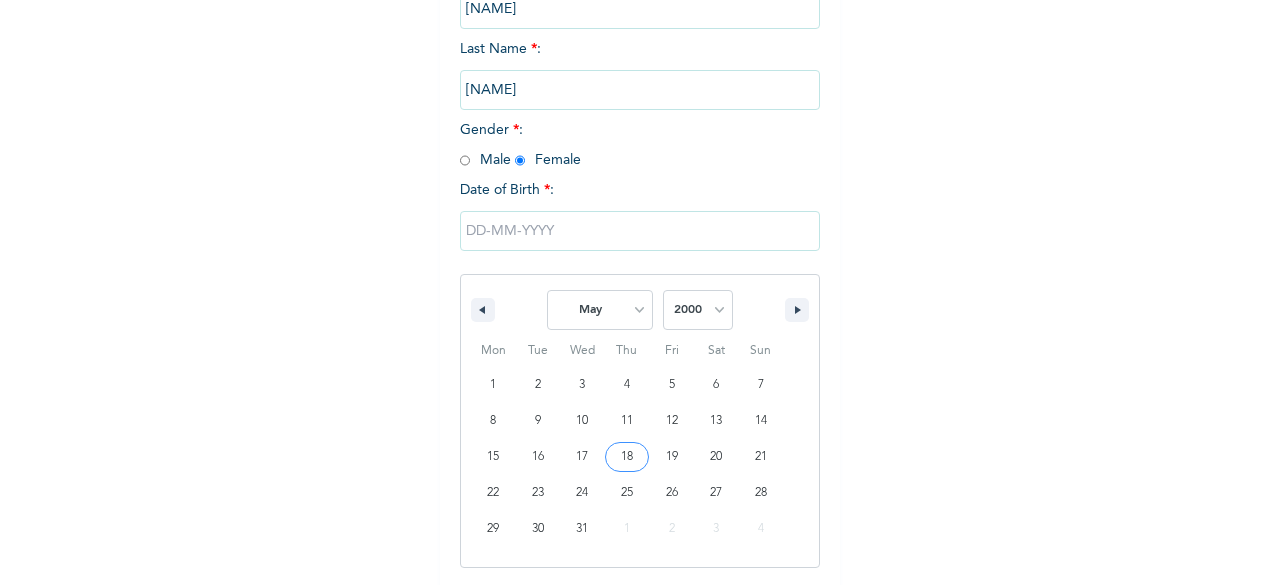 type on "[DATE]" 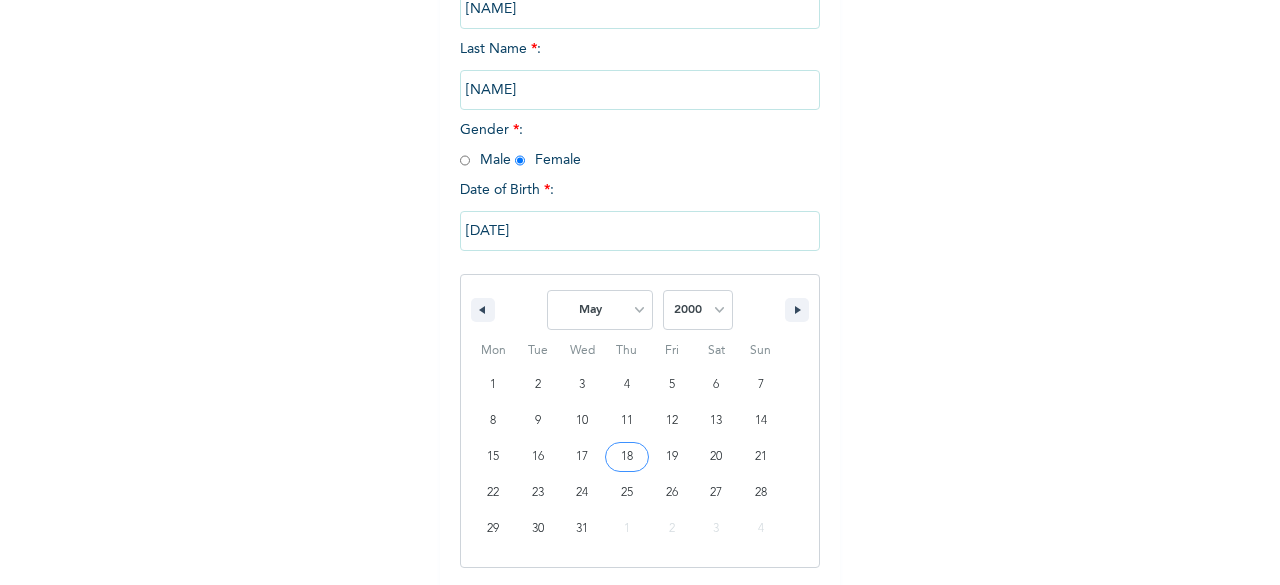 scroll, scrollTop: 120, scrollLeft: 0, axis: vertical 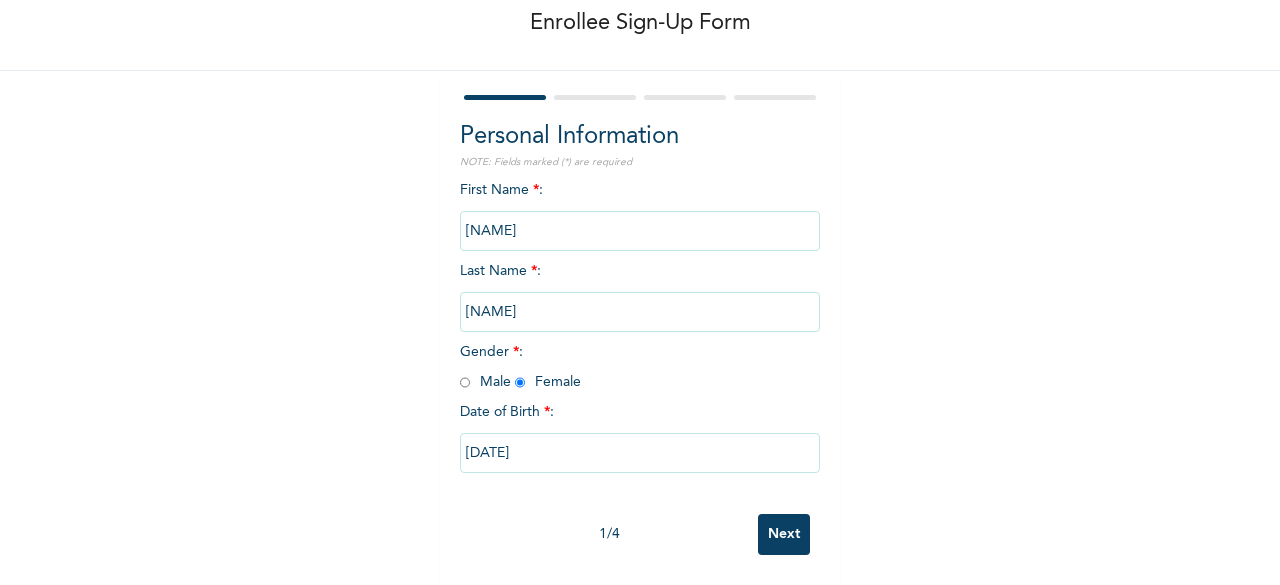 click on "Next" at bounding box center [784, 534] 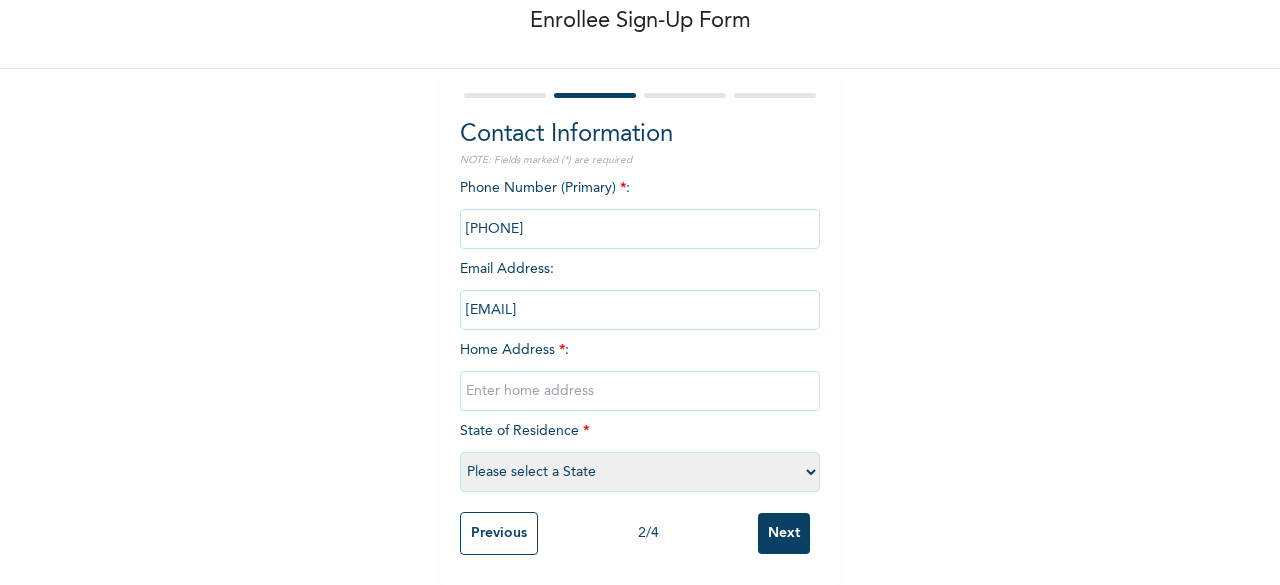 click at bounding box center [640, 229] 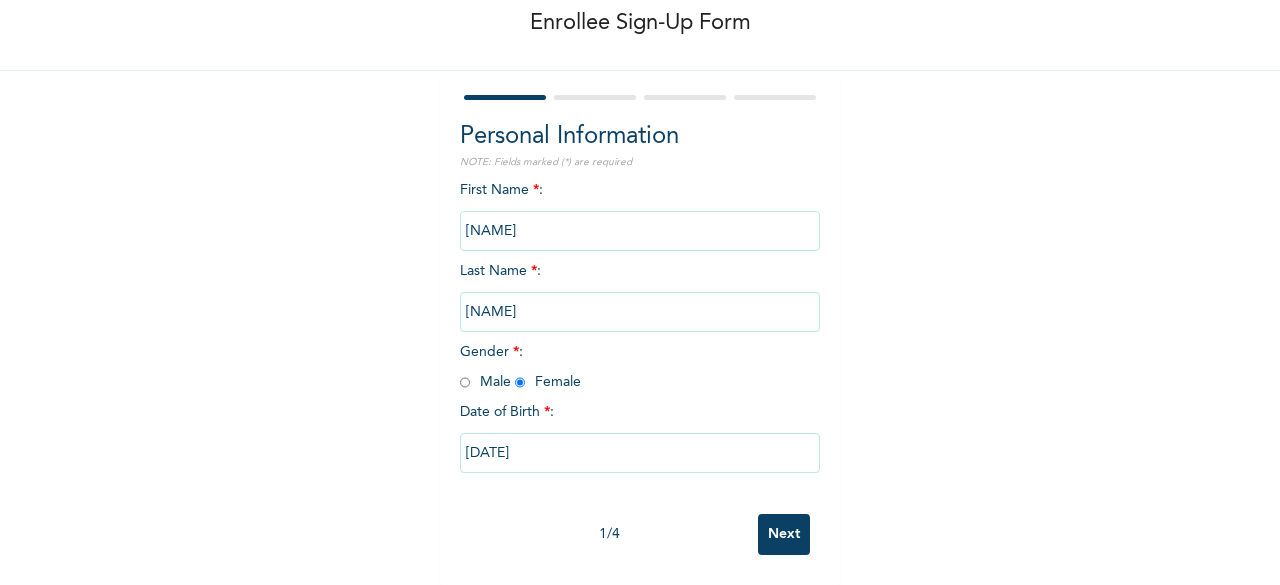click on "Next" at bounding box center (784, 534) 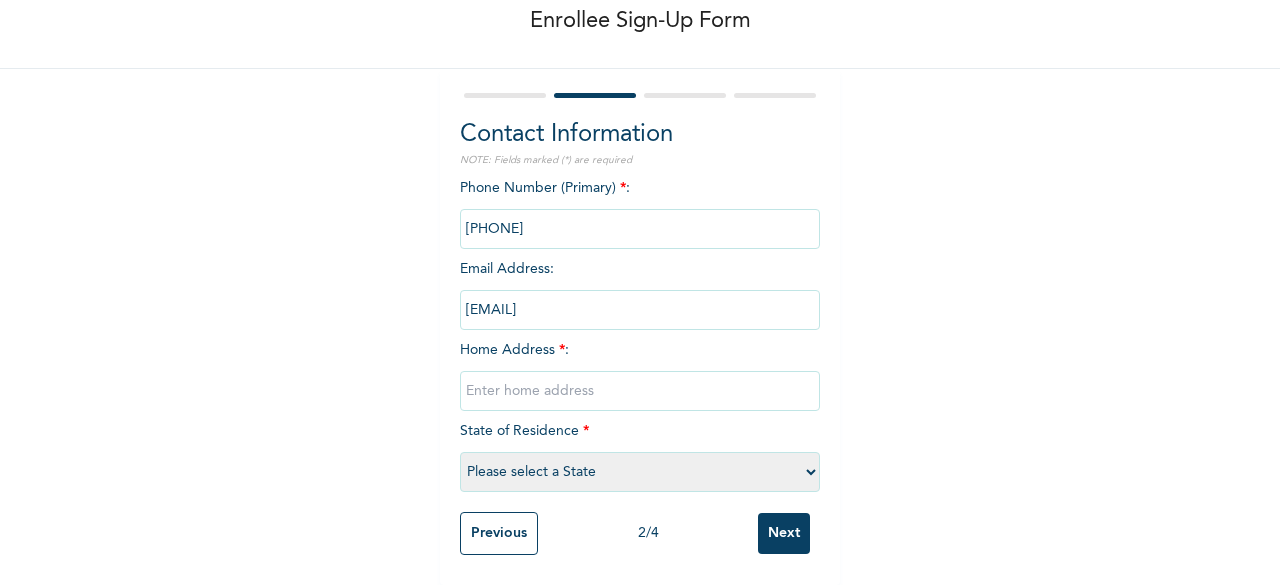 click at bounding box center (640, 229) 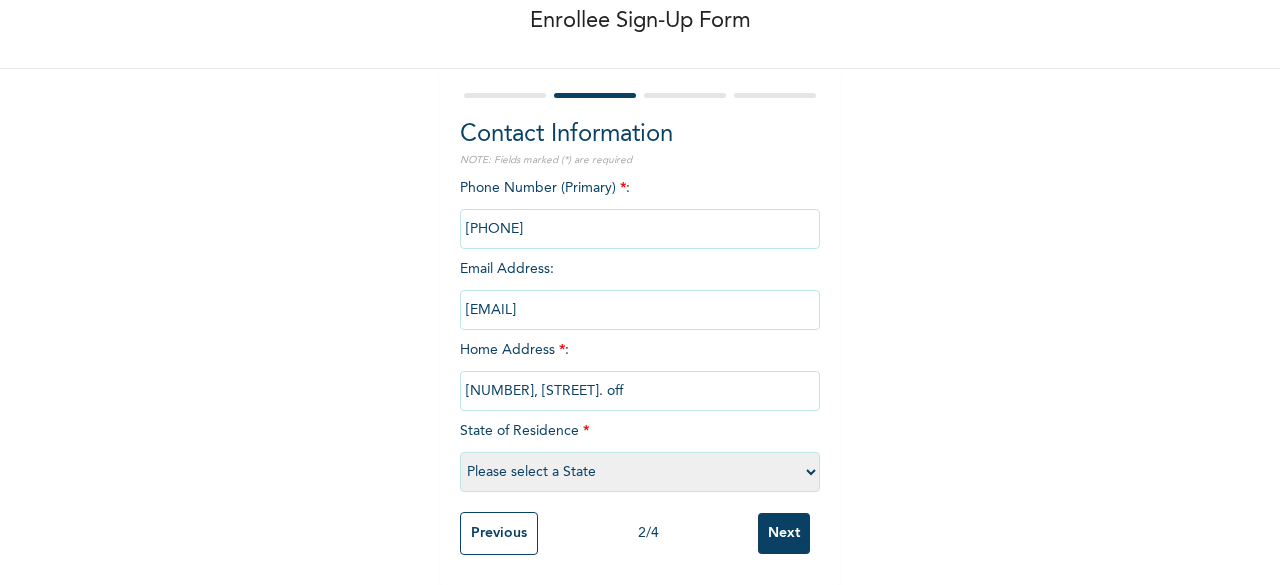 click on "[NUMBER], [STREET]. off" at bounding box center [640, 391] 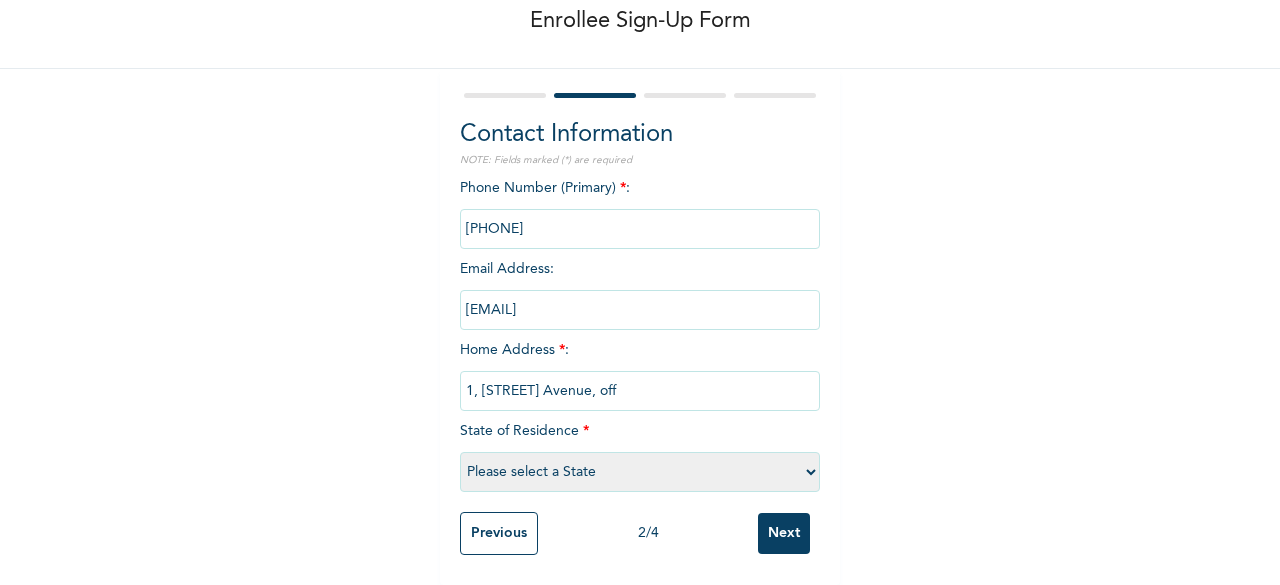 click on "1, [STREET] Avenue, off" at bounding box center (640, 391) 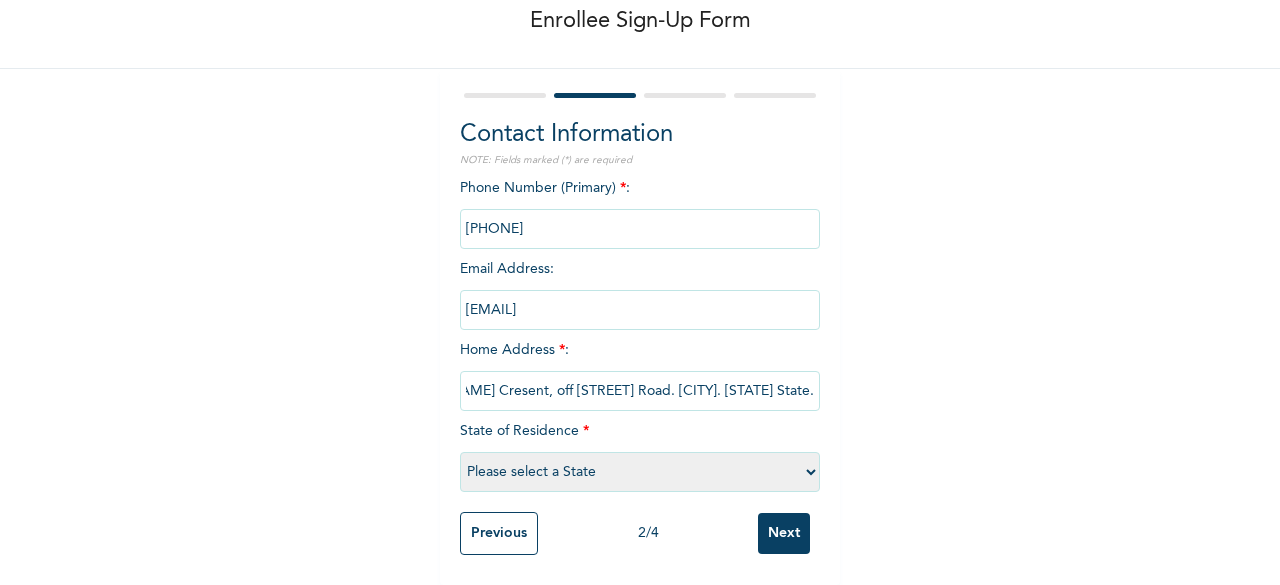 scroll, scrollTop: 0, scrollLeft: 210, axis: horizontal 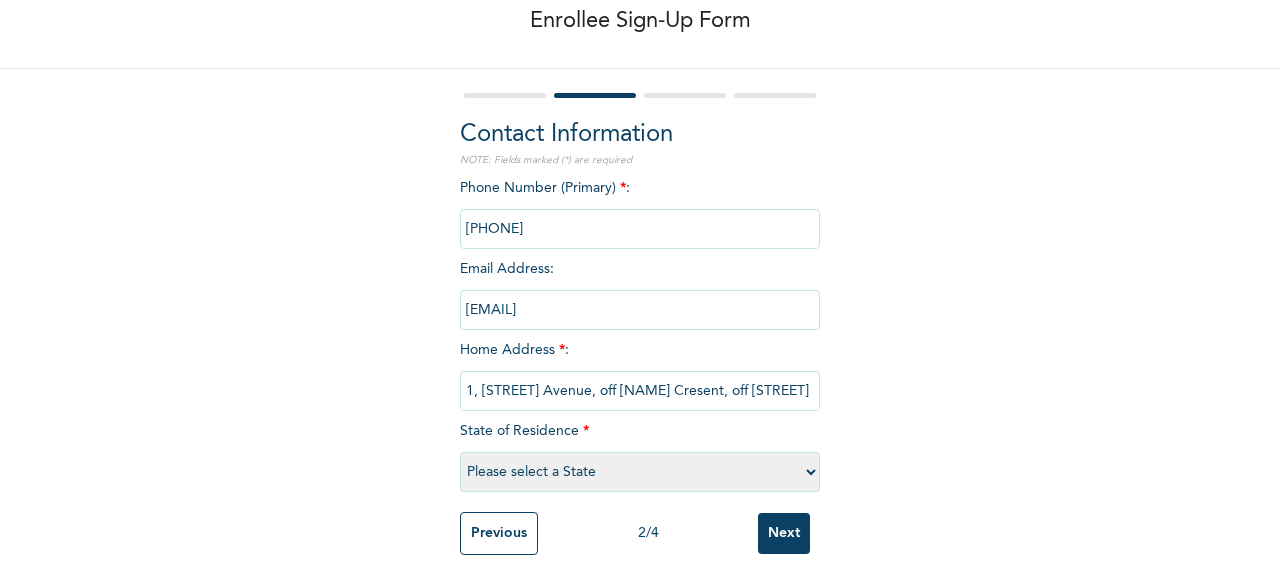 click on "Please select a State Abia Abuja (FCT) Adamawa Akwa Ibom Anambra Bauchi Bayelsa Benue Borno Cross River Delta Ebonyi Edo Ekiti Enugu Gombe Imo Jigawa Kaduna Kano Katsina Kebbi Kogi Kwara Lagos Nasarawa Niger Ogun Ondo Osun Oyo Plateau Rivers Sokoto Taraba Yobe Zamfara" at bounding box center [640, 472] 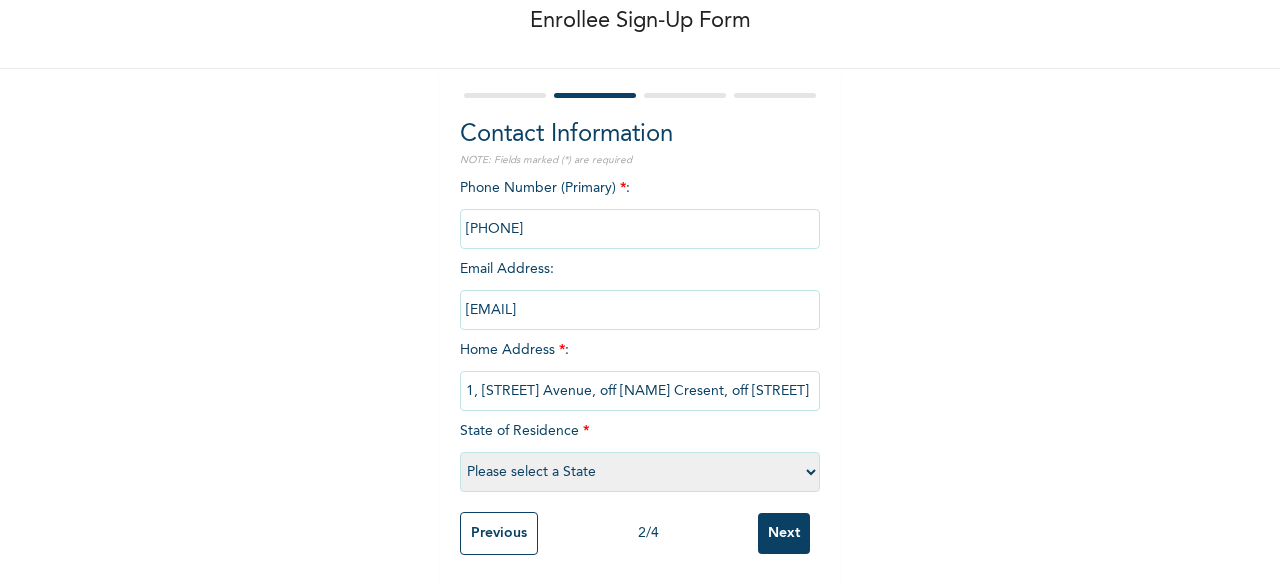 select on "28" 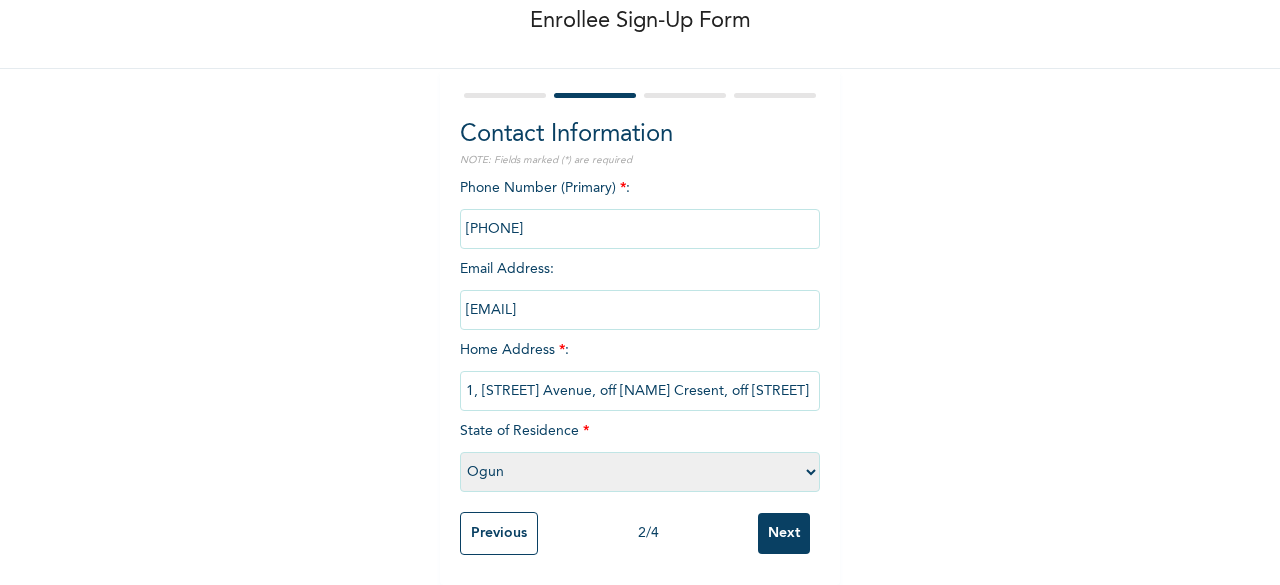 click on "Please select a State Abia Abuja (FCT) Adamawa Akwa Ibom Anambra Bauchi Bayelsa Benue Borno Cross River Delta Ebonyi Edo Ekiti Enugu Gombe Imo Jigawa Kaduna Kano Katsina Kebbi Kogi Kwara Lagos Nasarawa Niger Ogun Ondo Osun Oyo Plateau Rivers Sokoto Taraba Yobe Zamfara" at bounding box center (640, 472) 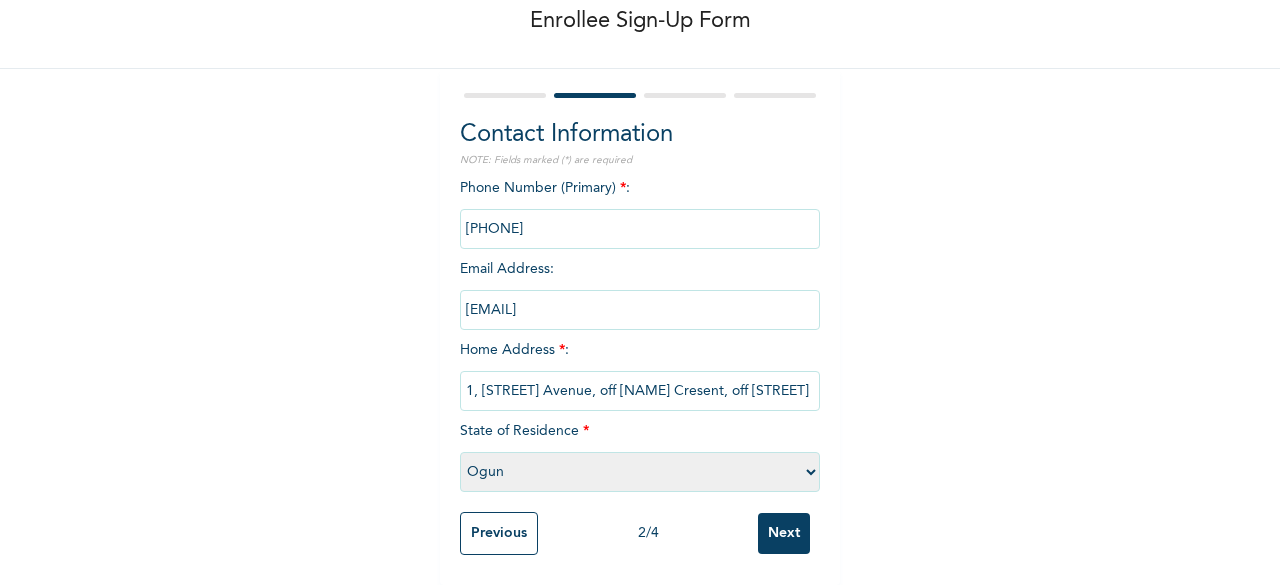 click at bounding box center (640, 229) 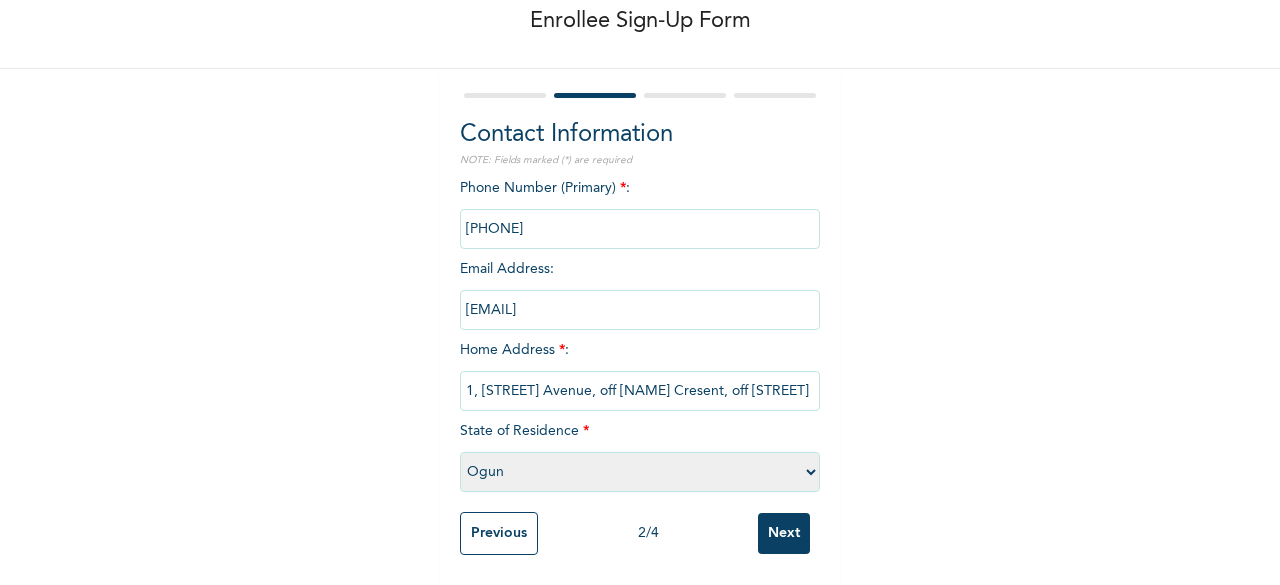 click on "Next" at bounding box center [784, 533] 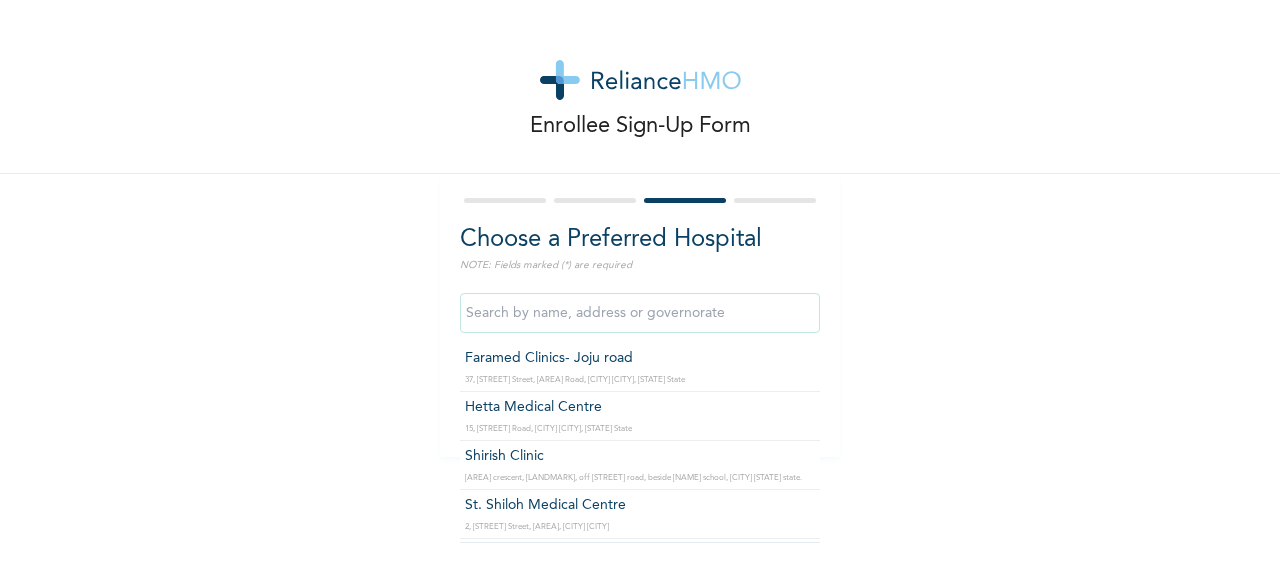 click at bounding box center (640, 313) 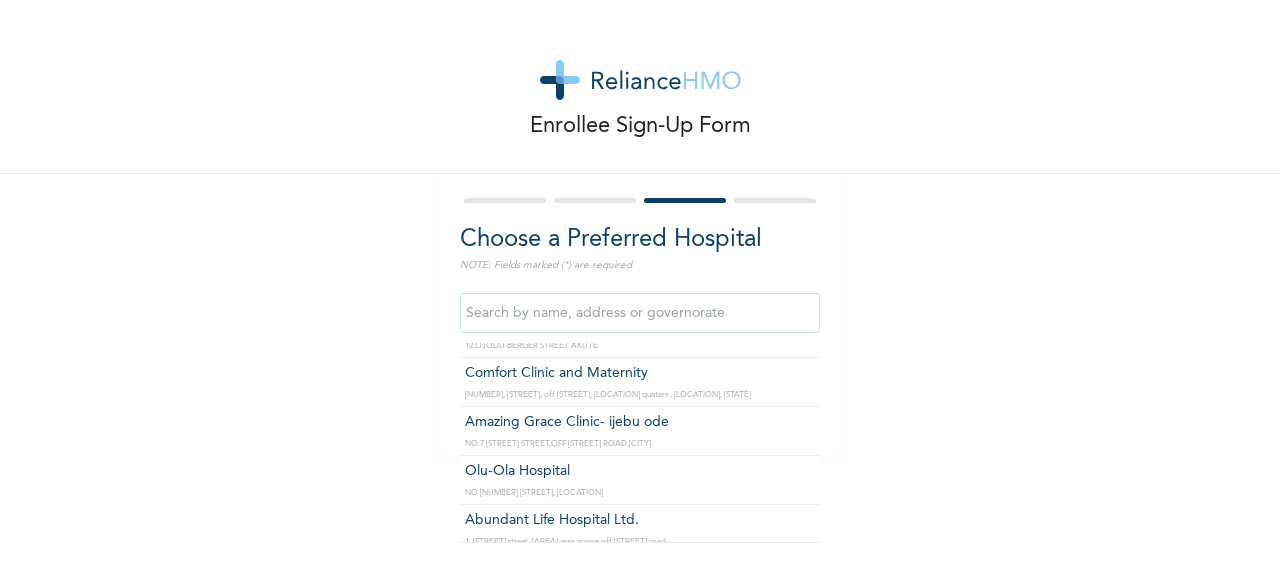 scroll, scrollTop: 774, scrollLeft: 0, axis: vertical 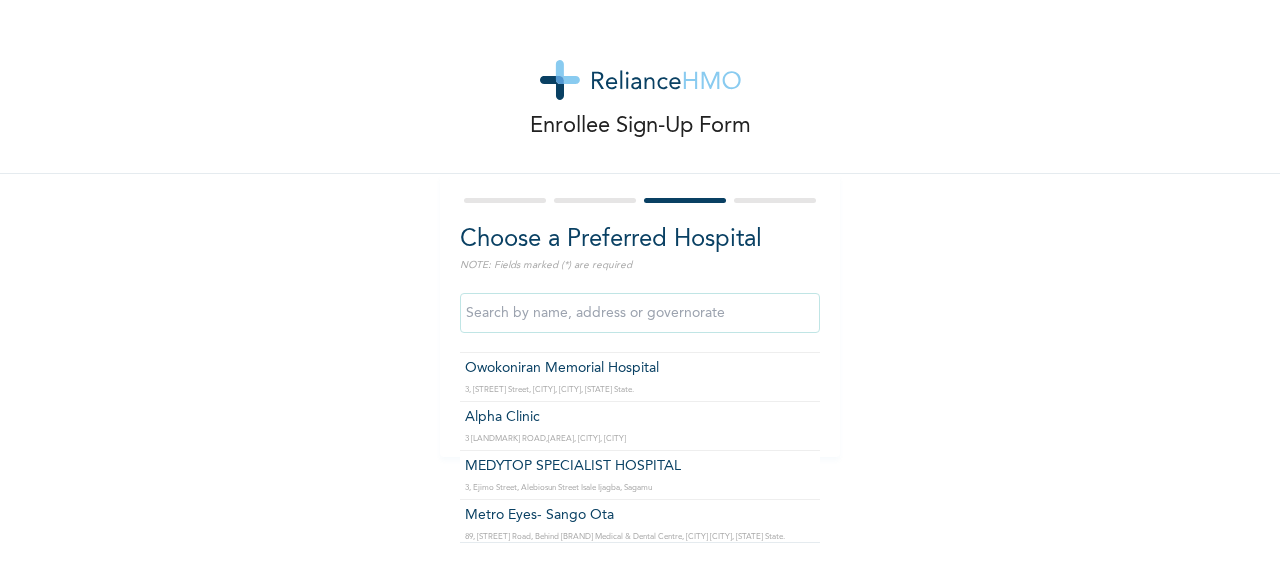 click at bounding box center (640, 313) 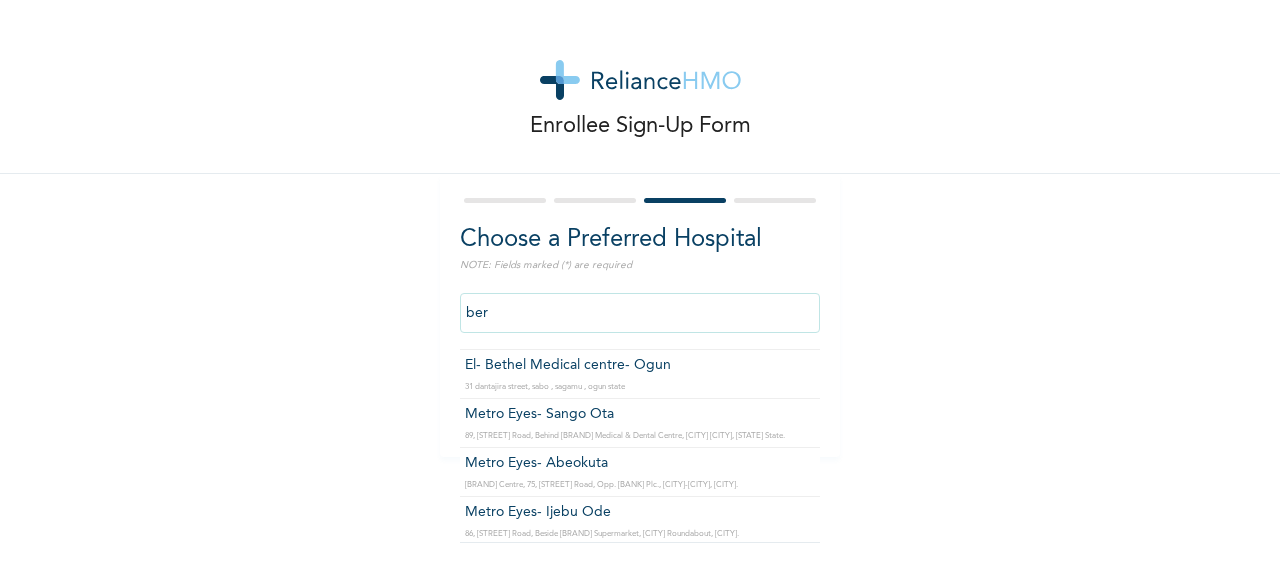 scroll, scrollTop: 0, scrollLeft: 0, axis: both 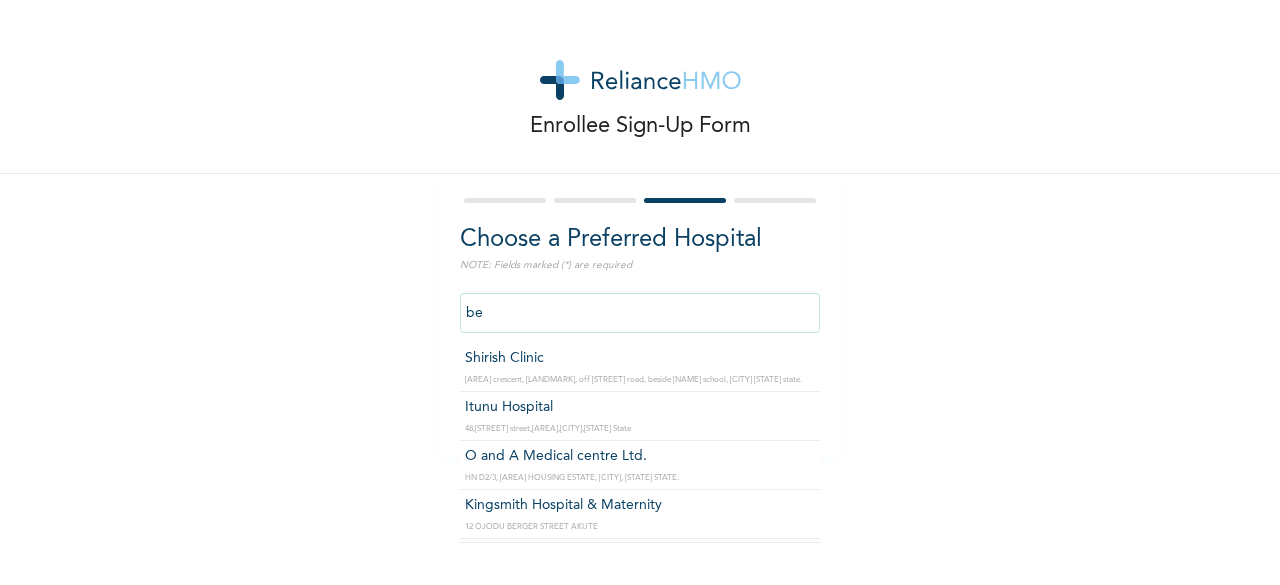 type on "b" 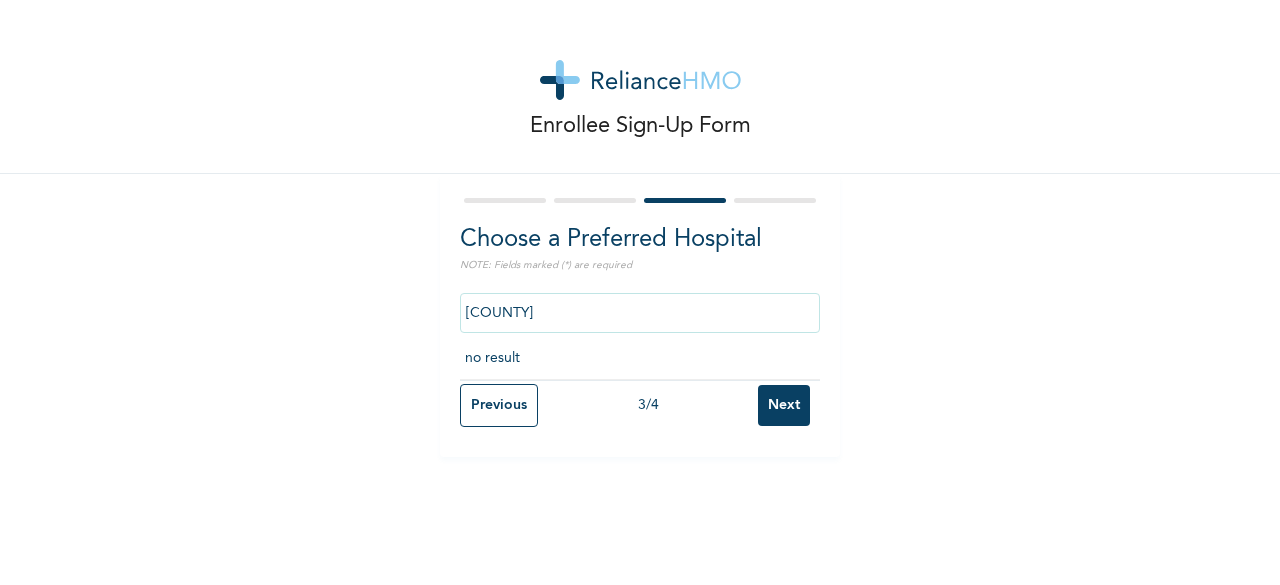 click on "[COUNTY]" at bounding box center (640, 313) 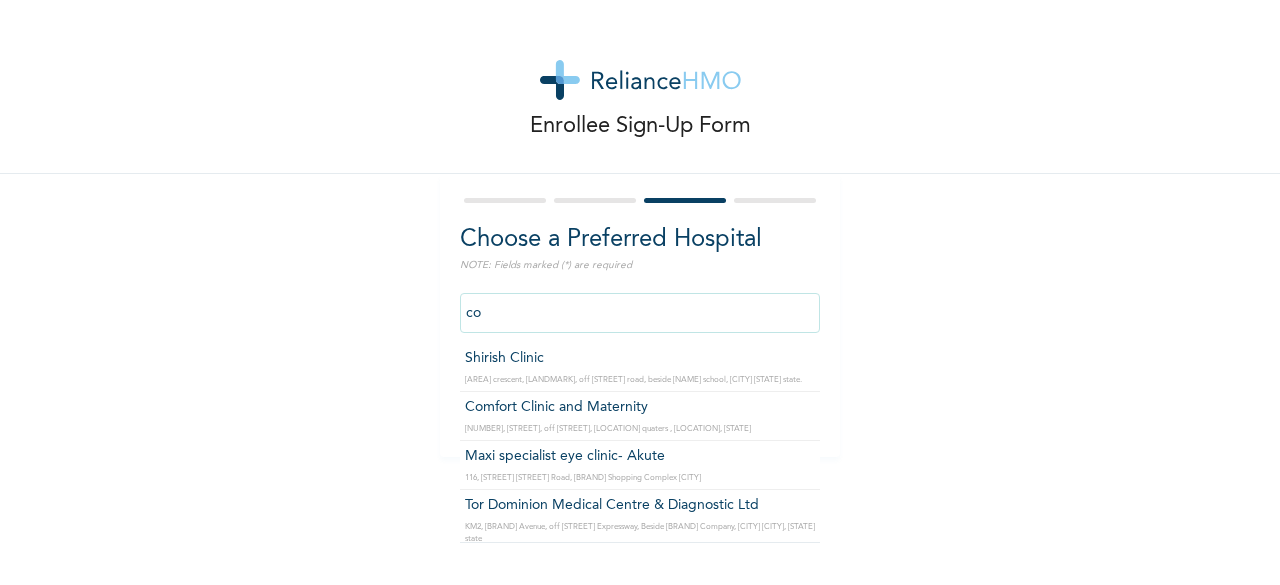 type on "c" 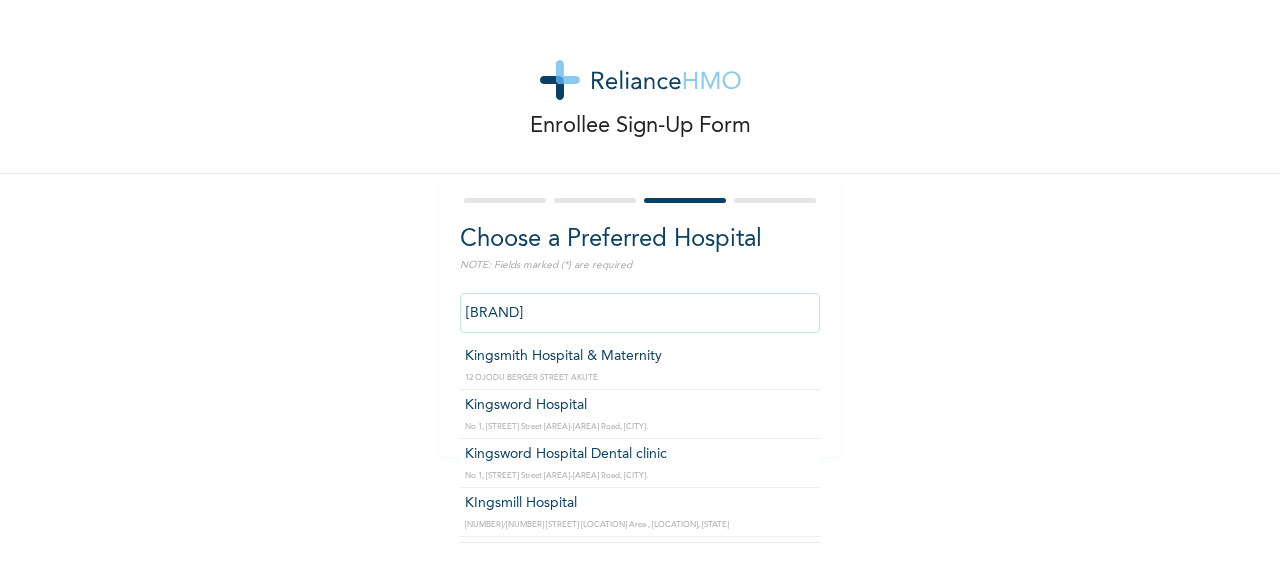 scroll, scrollTop: 0, scrollLeft: 0, axis: both 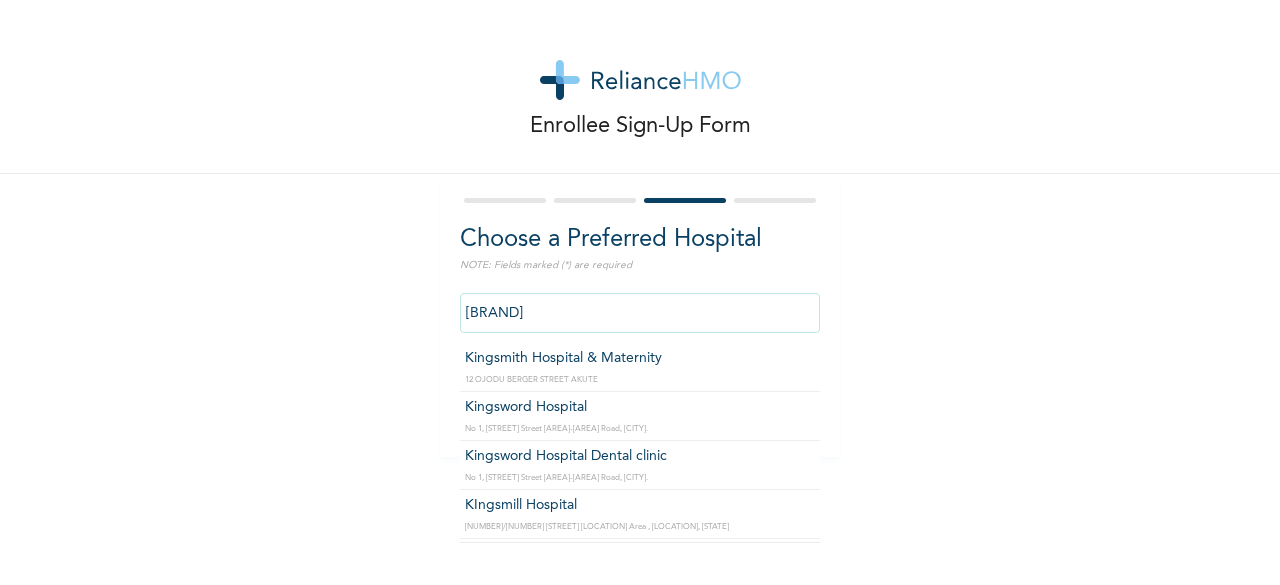type on "Kingsmith Hospital & Maternity" 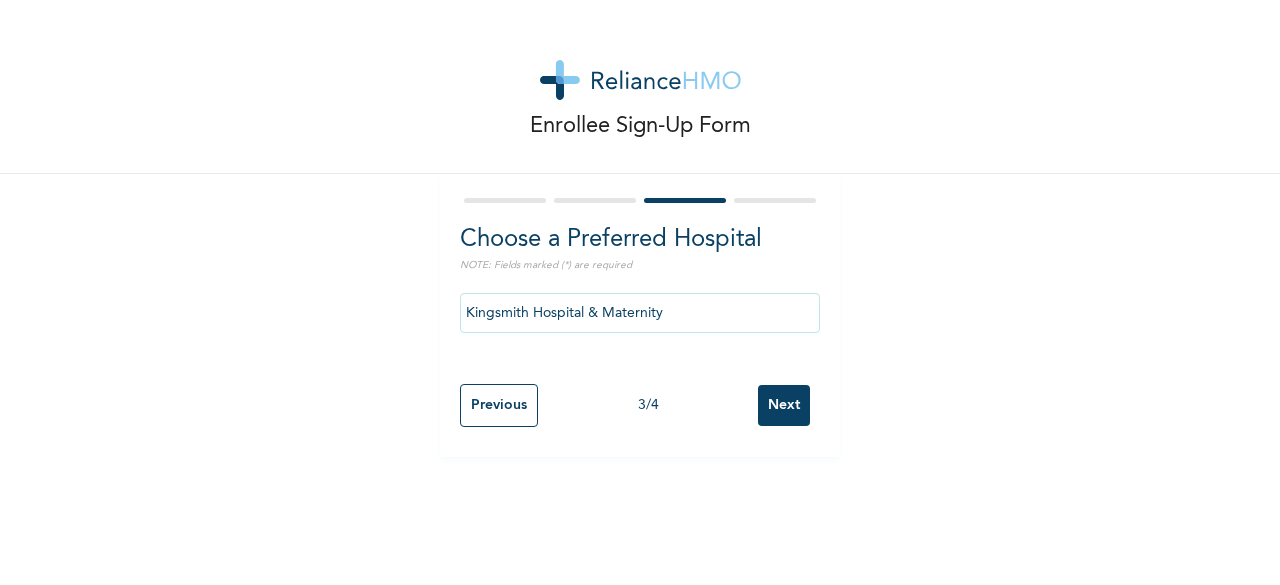 click on "Next" at bounding box center [784, 405] 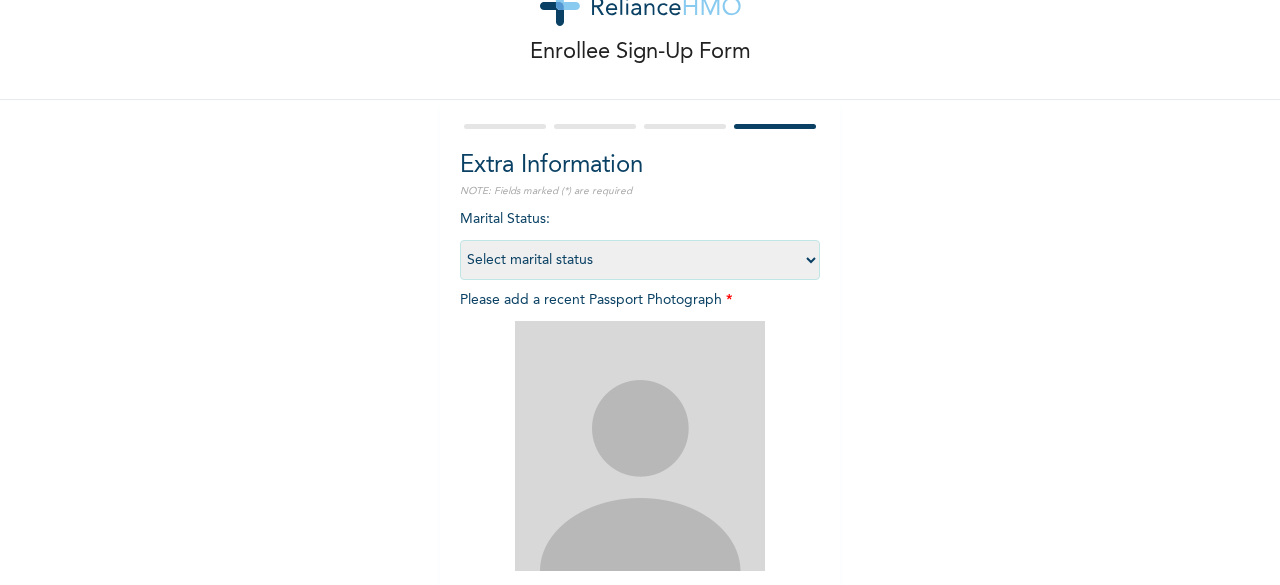 scroll, scrollTop: 0, scrollLeft: 0, axis: both 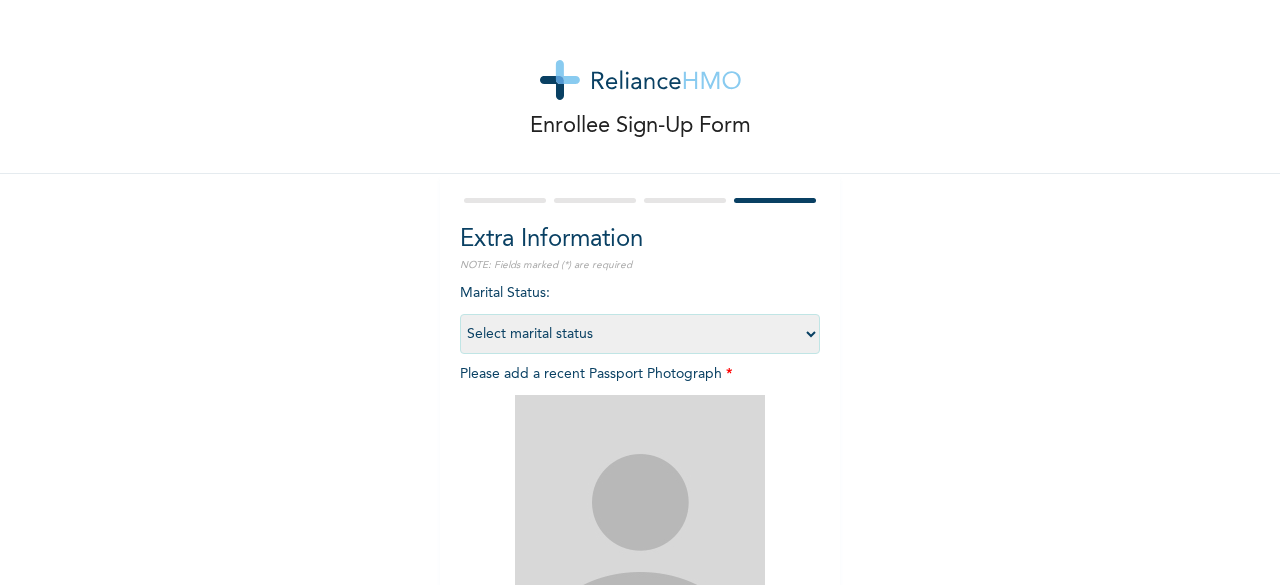 click on "Select marital status Single Married Divorced Widow/Widower" at bounding box center (640, 334) 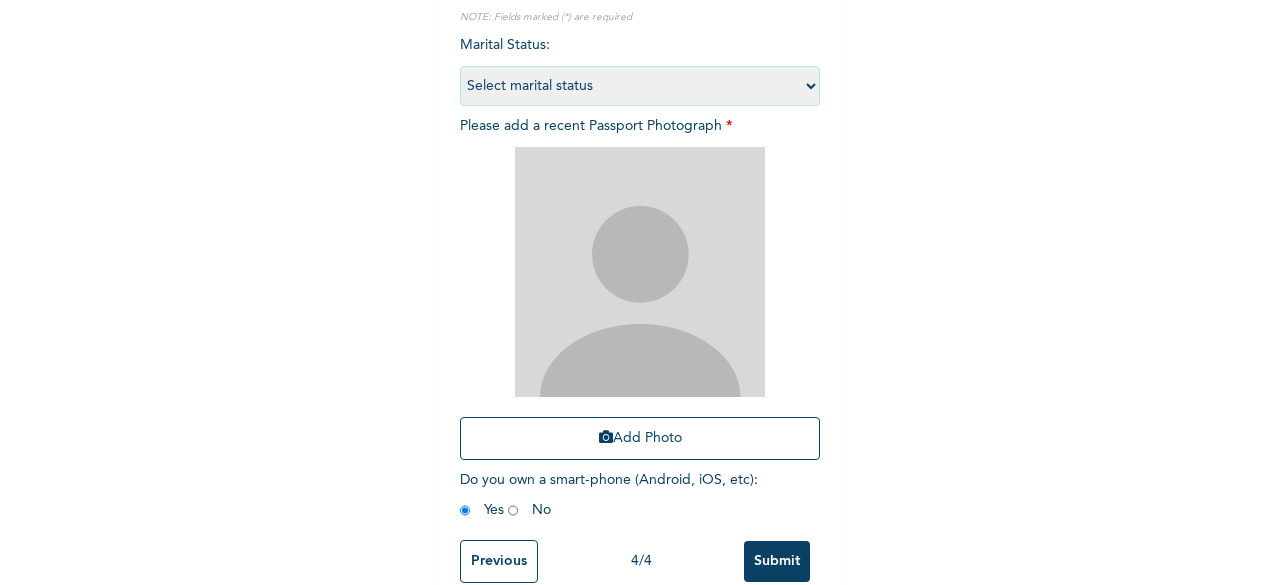 scroll, scrollTop: 292, scrollLeft: 0, axis: vertical 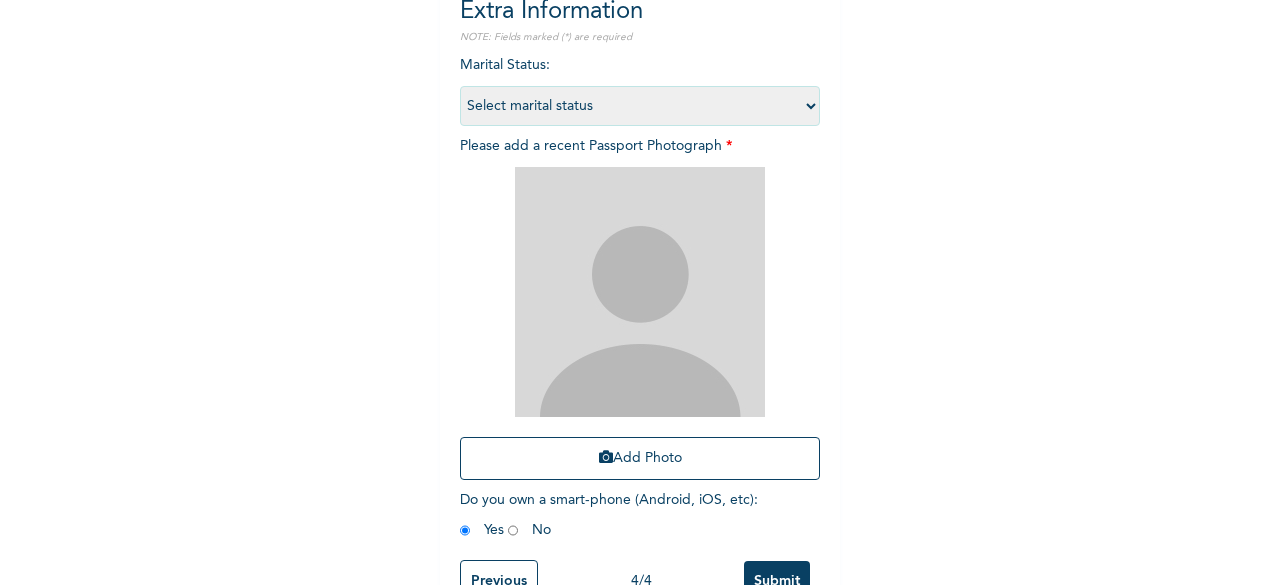 click on "Select marital status Single Married Divorced Widow/Widower" at bounding box center (640, 106) 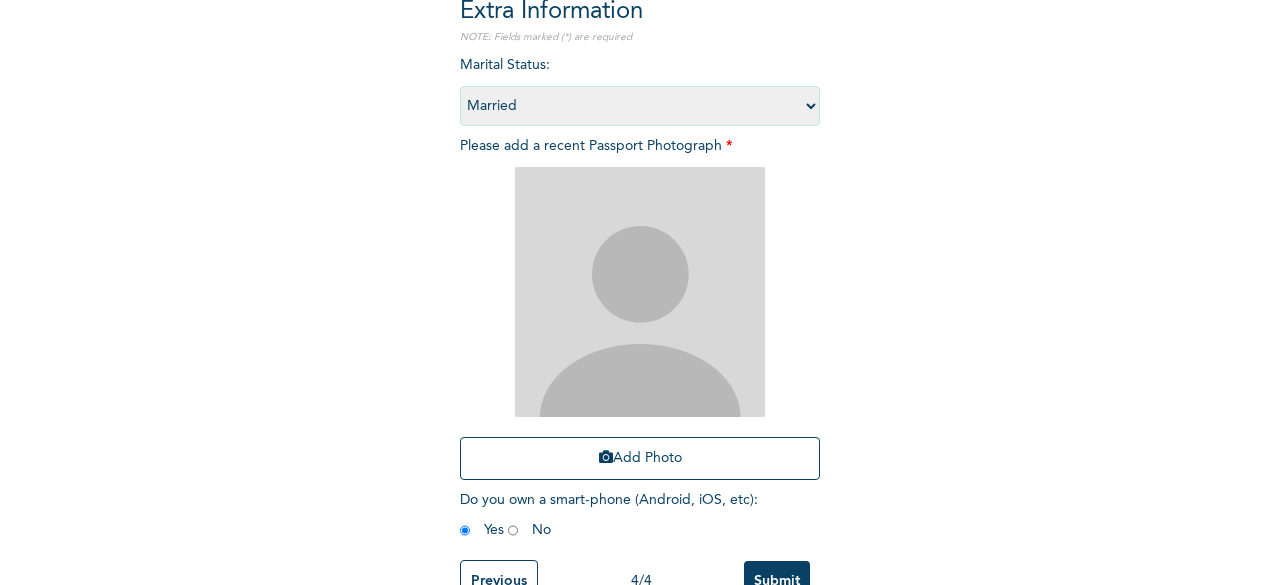 click on "Select marital status Single Married Divorced Widow/Widower" at bounding box center [640, 106] 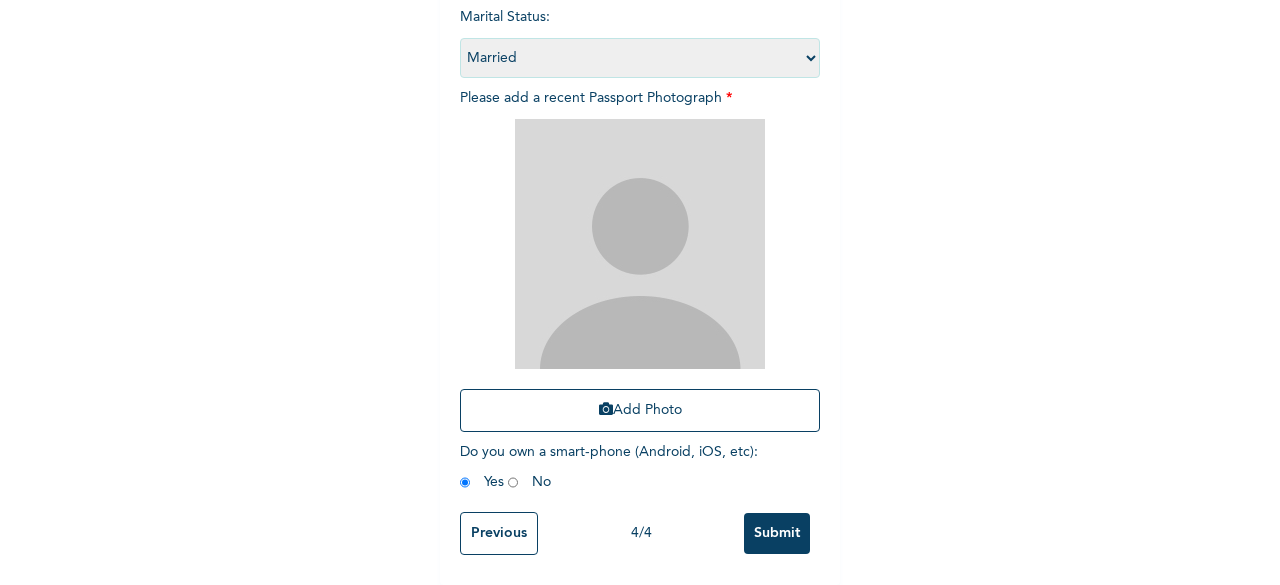 scroll, scrollTop: 282, scrollLeft: 0, axis: vertical 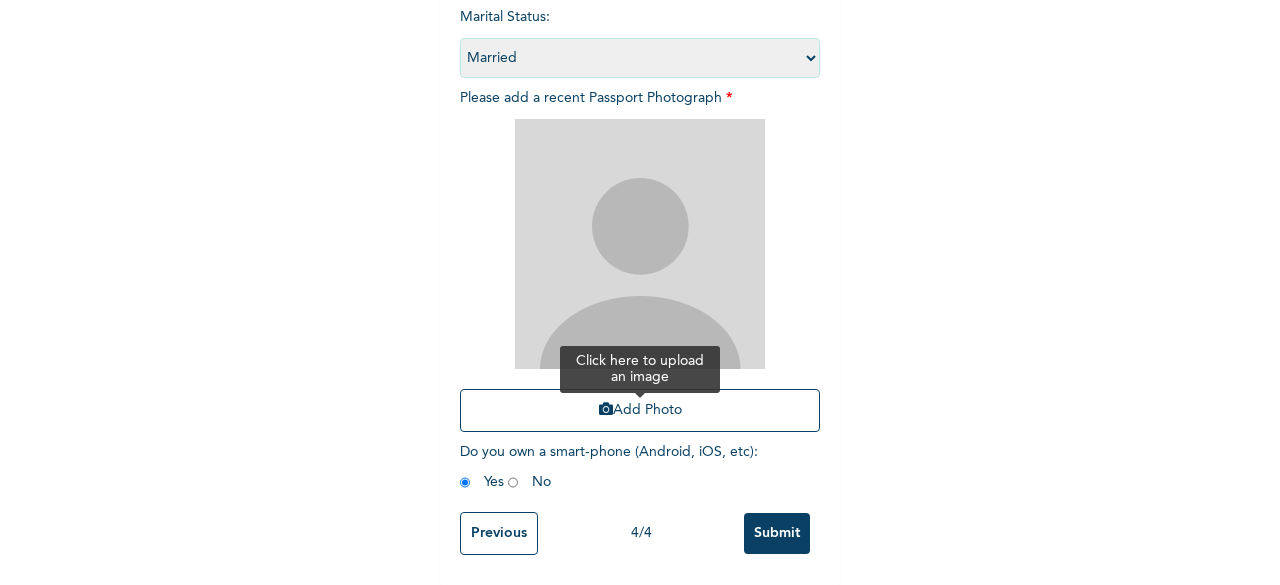 click at bounding box center [606, 409] 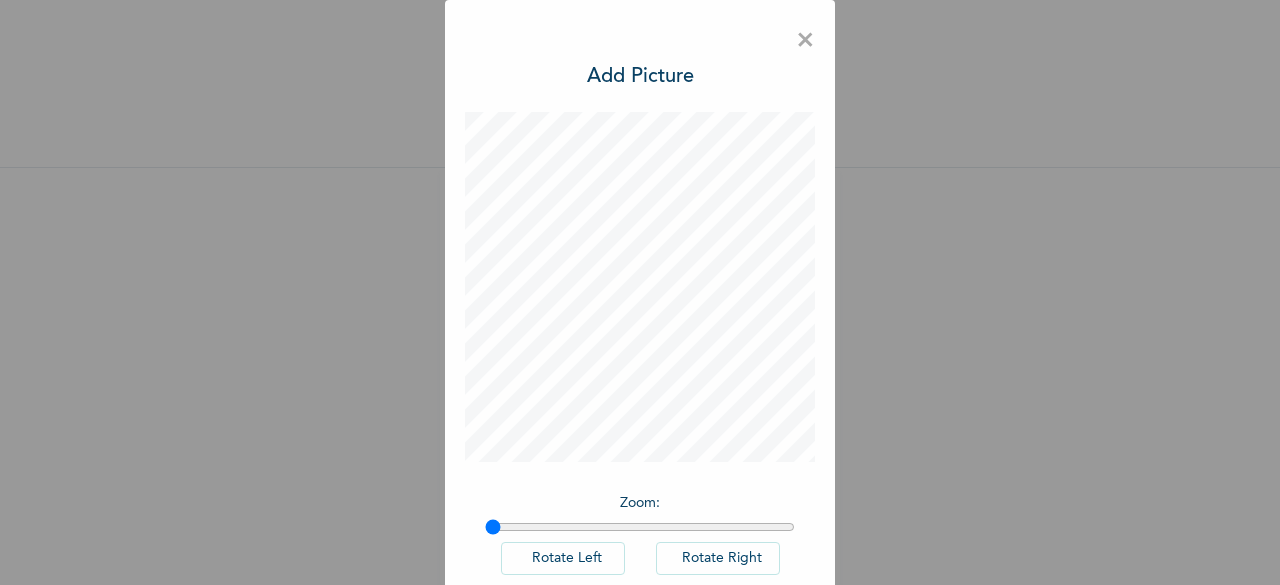 scroll, scrollTop: 22, scrollLeft: 0, axis: vertical 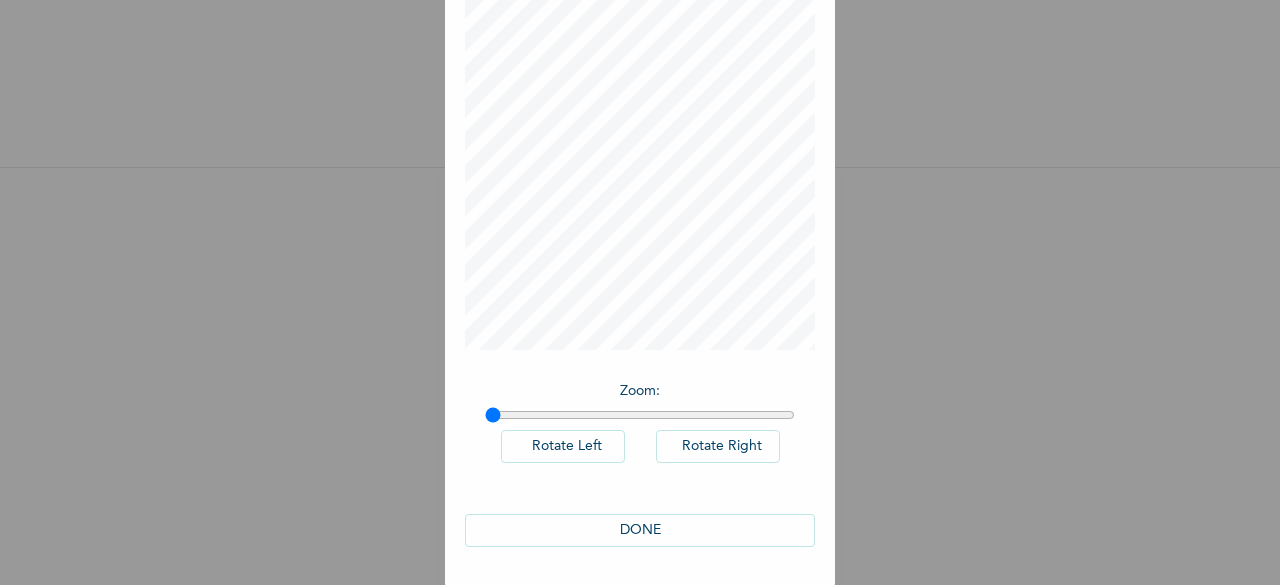 click on "DONE" at bounding box center (640, 530) 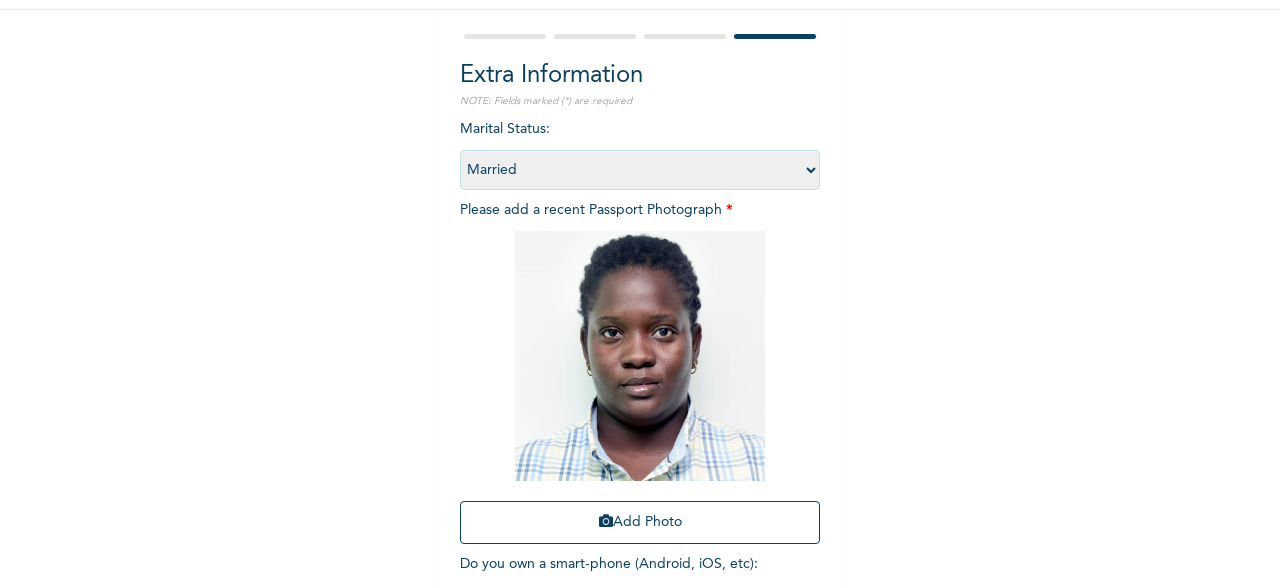 scroll, scrollTop: 292, scrollLeft: 0, axis: vertical 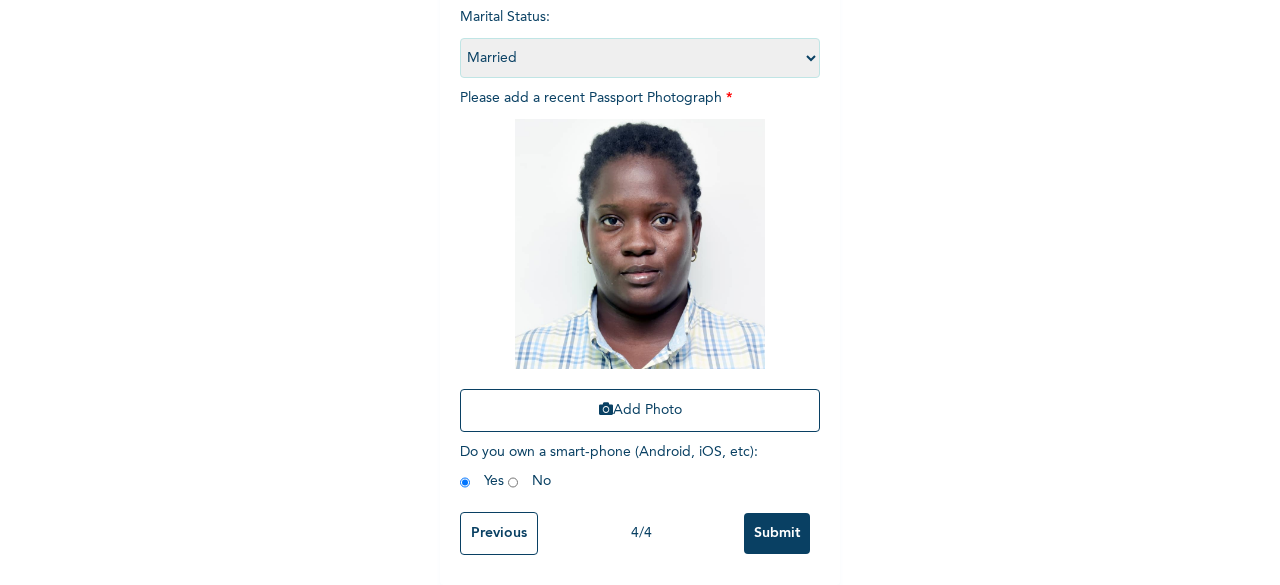 click on "Previous" at bounding box center [499, 533] 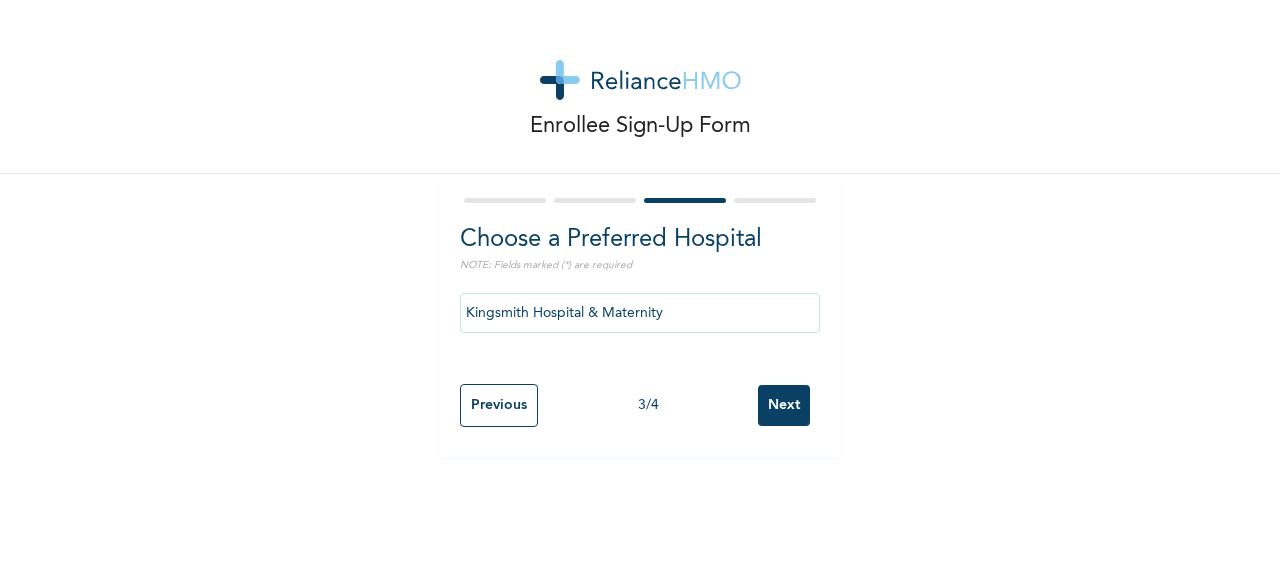 click on "Previous" at bounding box center [499, 405] 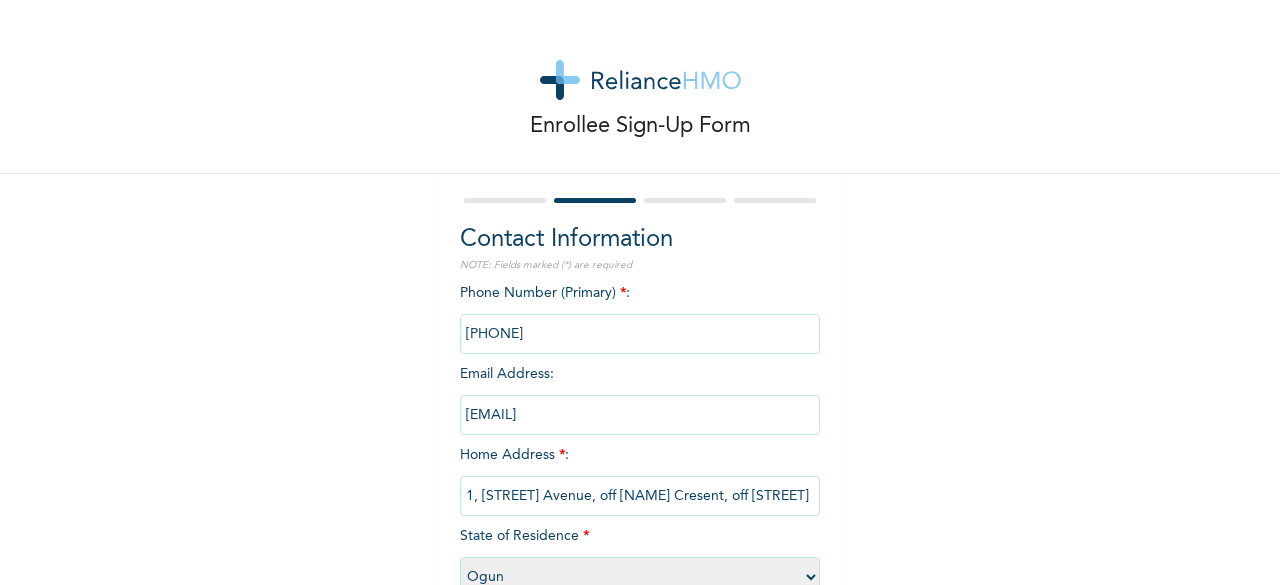 click at bounding box center [640, 334] 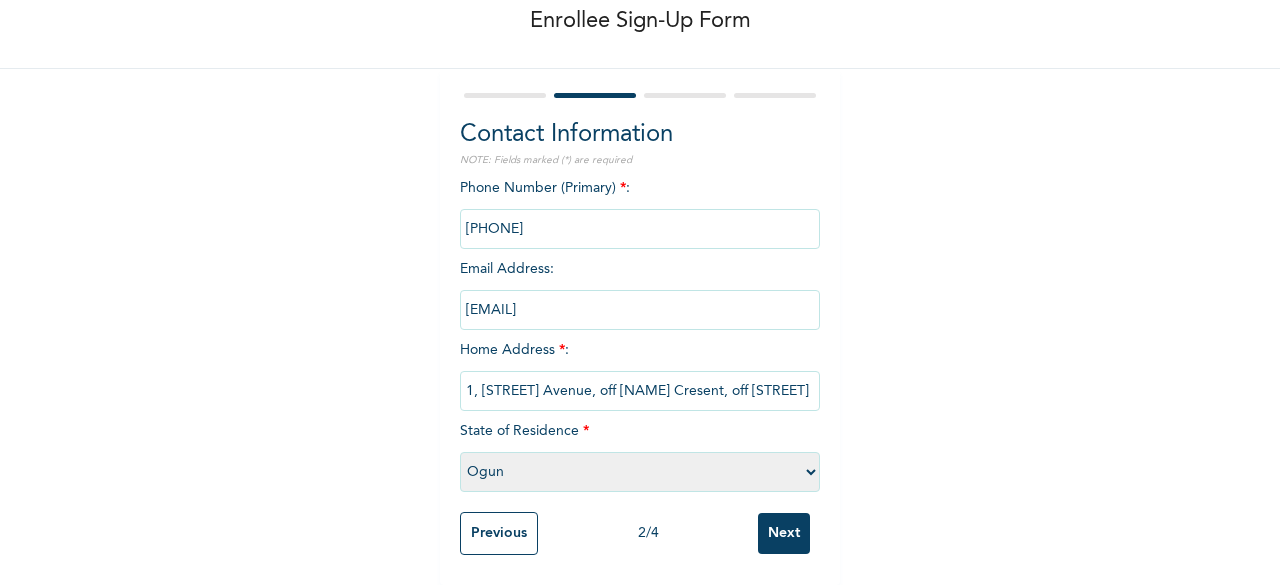 scroll, scrollTop: 122, scrollLeft: 0, axis: vertical 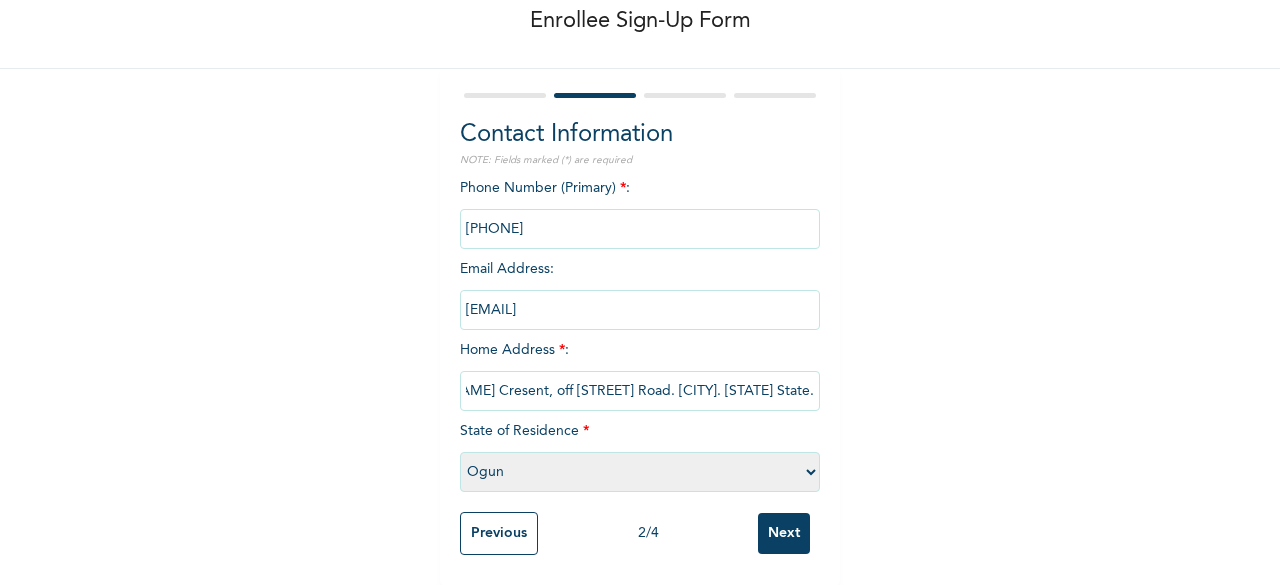 click on "1, [STREET] Avenue, off [NAME] Cresent, off [STREET] Road. [CITY]. [STATE] State." at bounding box center (640, 391) 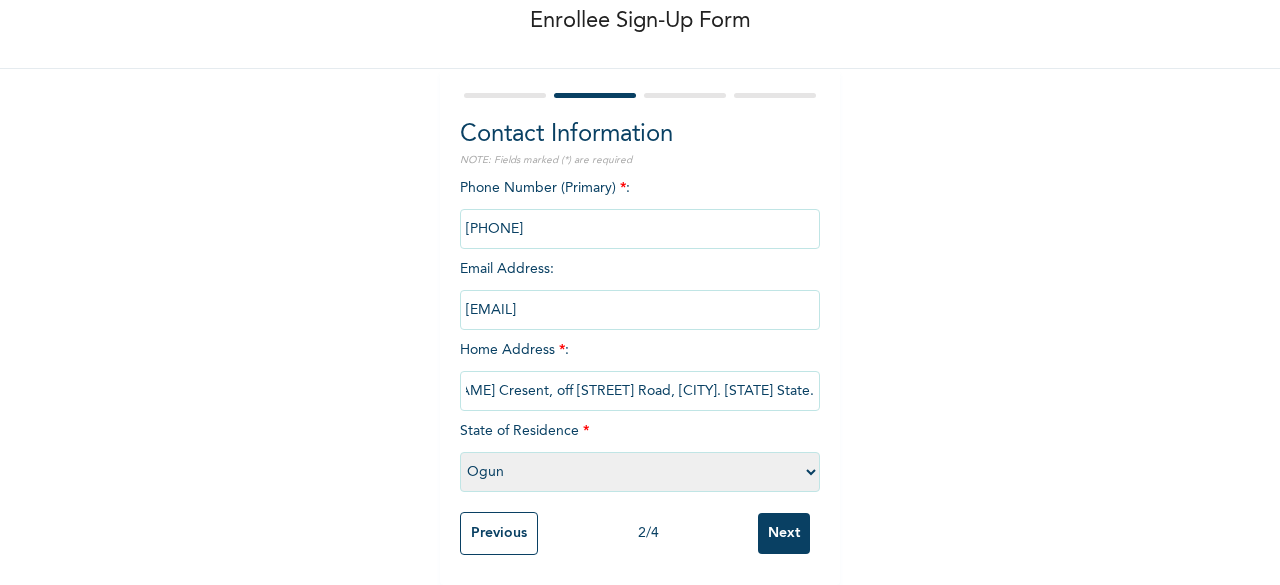 type on "1, [STREET] Avenue, off [NAME] Cresent, off [STREET] Road, [CITY]. [STATE] State." 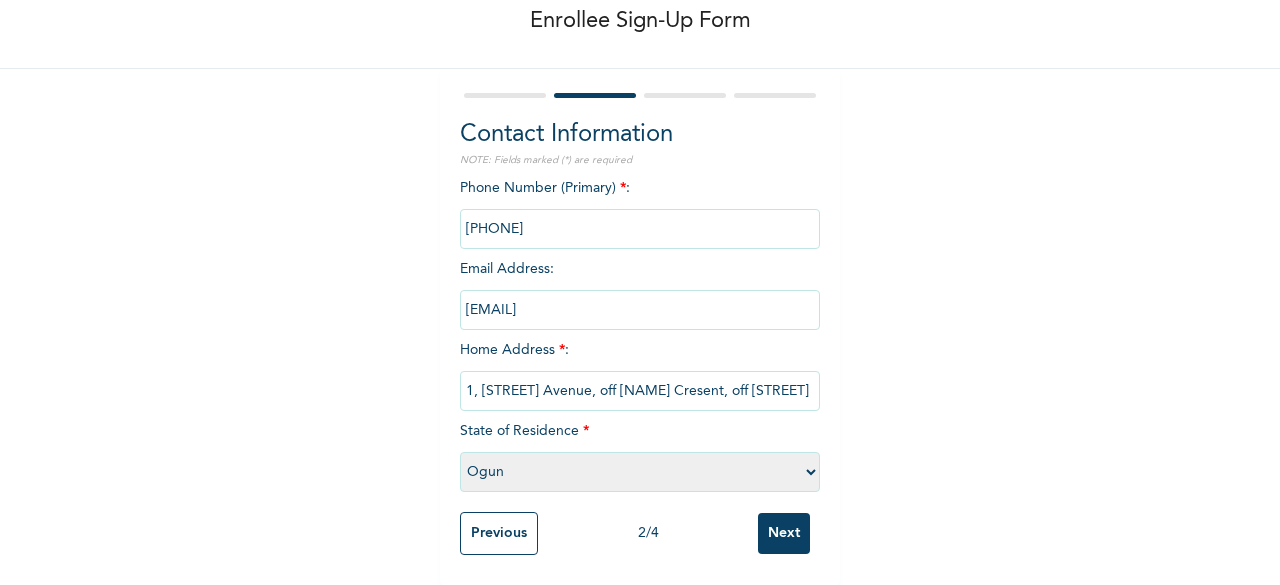 click on "Enrollee Sign-Up Form Contact Information NOTE: Fields marked (*) are required Phone Number (Primary)   * : Email Address : [EMAIL] Home Address   * : 1, [STREET] Avenue, off [NAME] Cresent, off [STREET] Road, [CITY]. [STATE] State. State of Residence   * Please select a State Abia Abuja (FCT) Adamawa Akwa Ibom Anambra Bauchi Bayelsa Benue Borno Cross River Delta Ebonyi Edo Ekiti Enugu Gombe Imo Jigawa Kaduna Kano Katsina Kebbi Kogi Kwara Lagos Nasarawa Niger Ogun Ondo Osun Oyo Plateau Rivers Sokoto Taraba Yobe Zamfara Previous 2  / 4 Next" at bounding box center [640, 240] 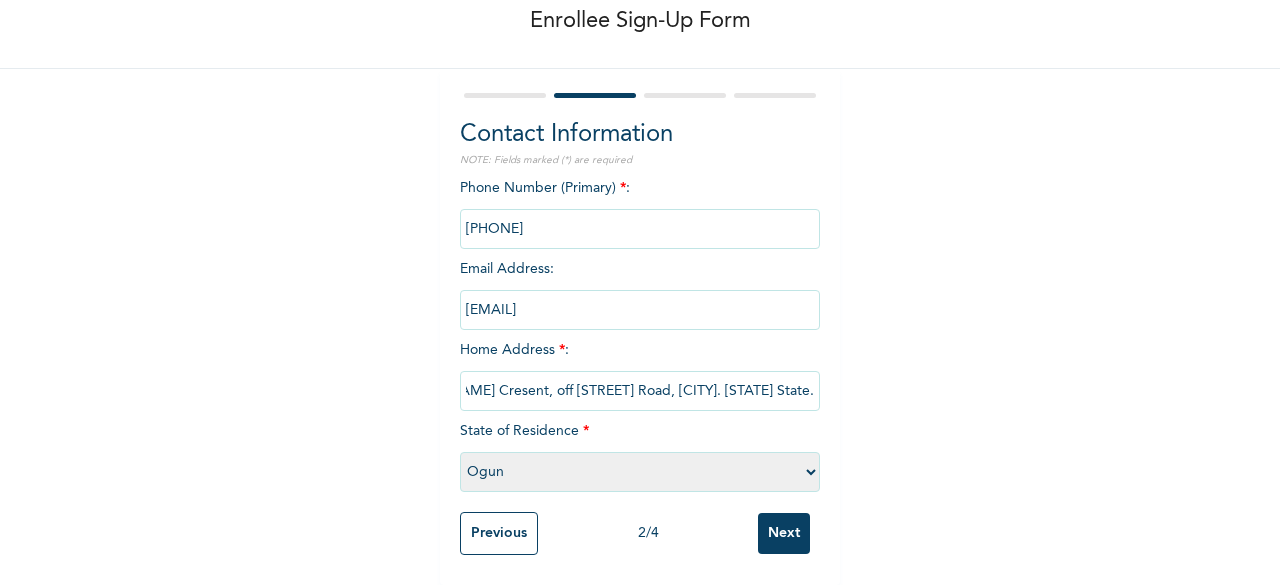 scroll, scrollTop: 0, scrollLeft: 210, axis: horizontal 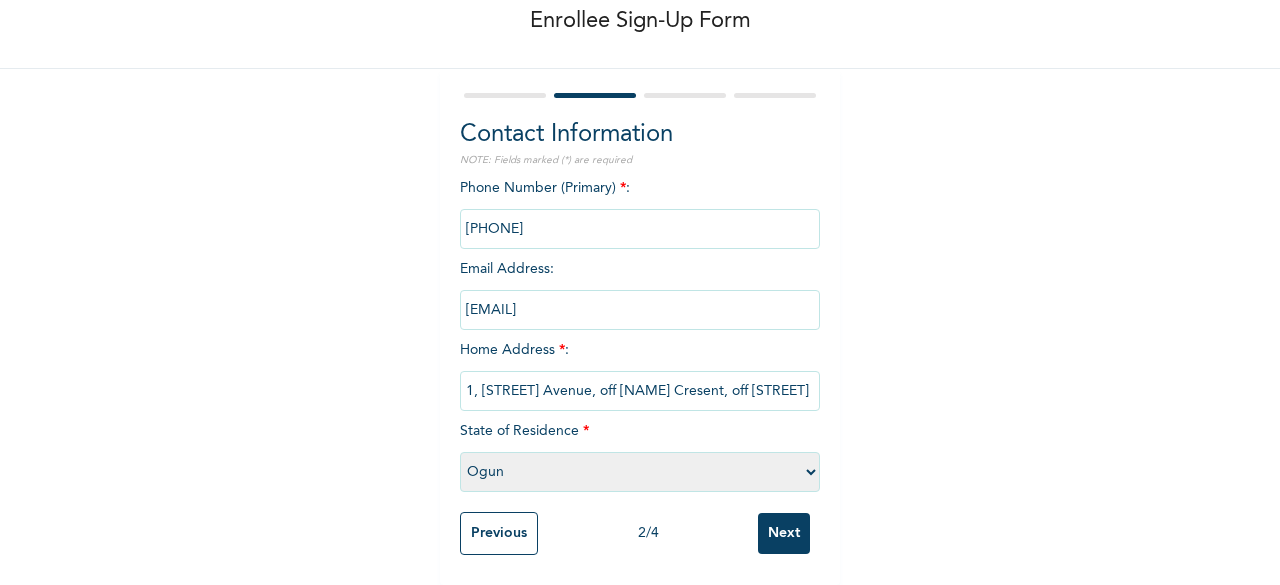 click on "Next" at bounding box center (784, 533) 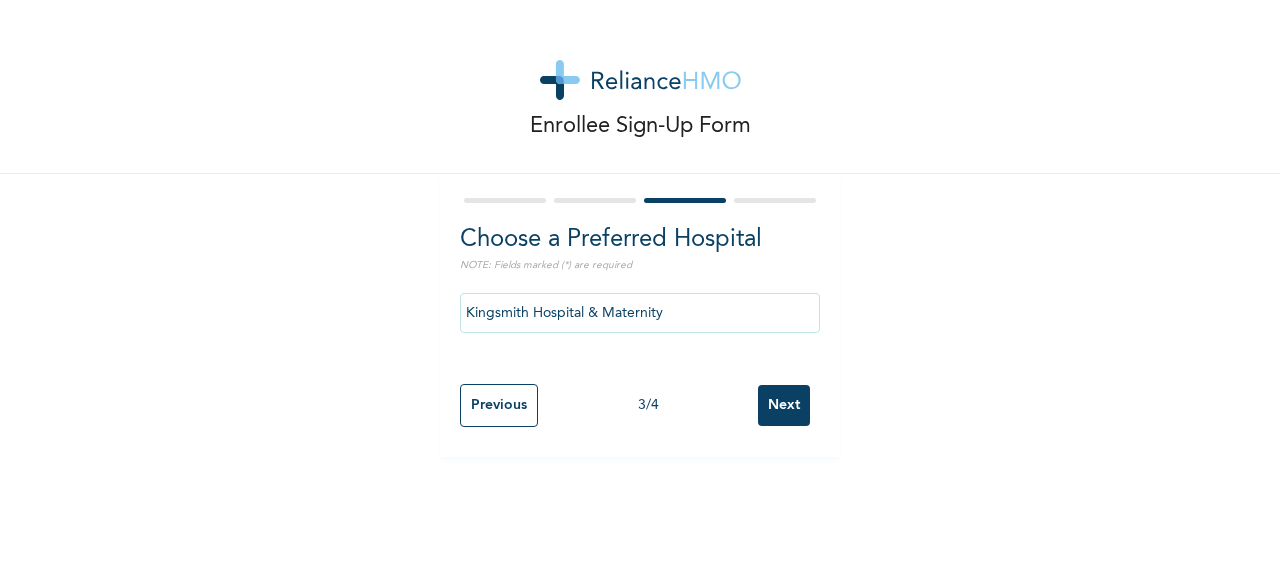 scroll, scrollTop: 0, scrollLeft: 0, axis: both 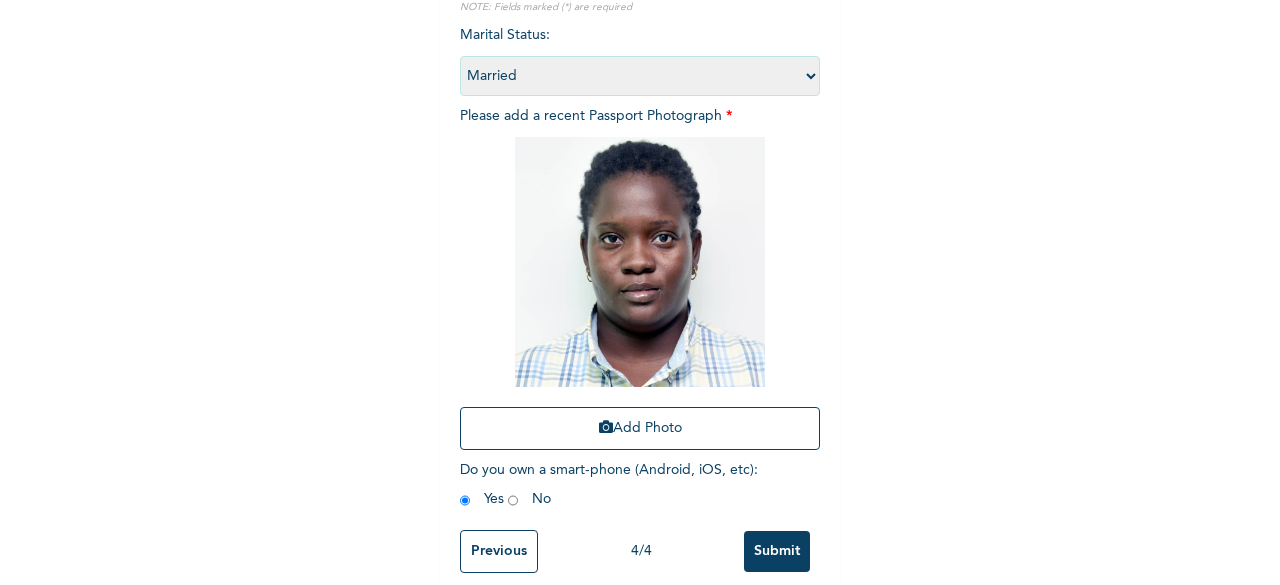 click on "Submit" at bounding box center (777, 551) 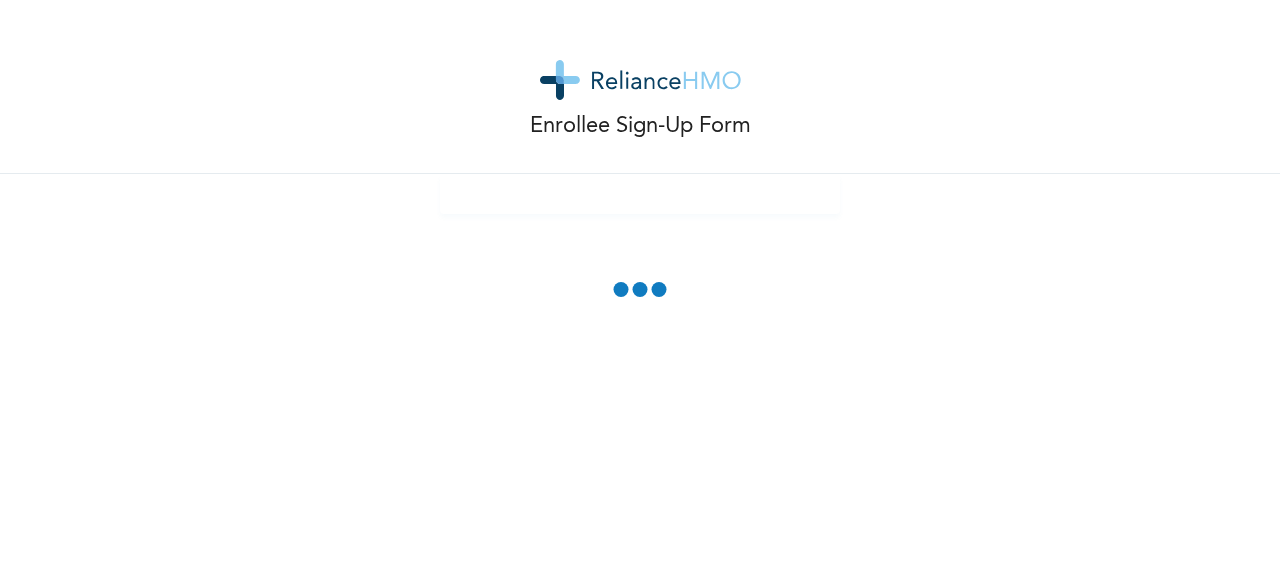 scroll, scrollTop: 0, scrollLeft: 0, axis: both 